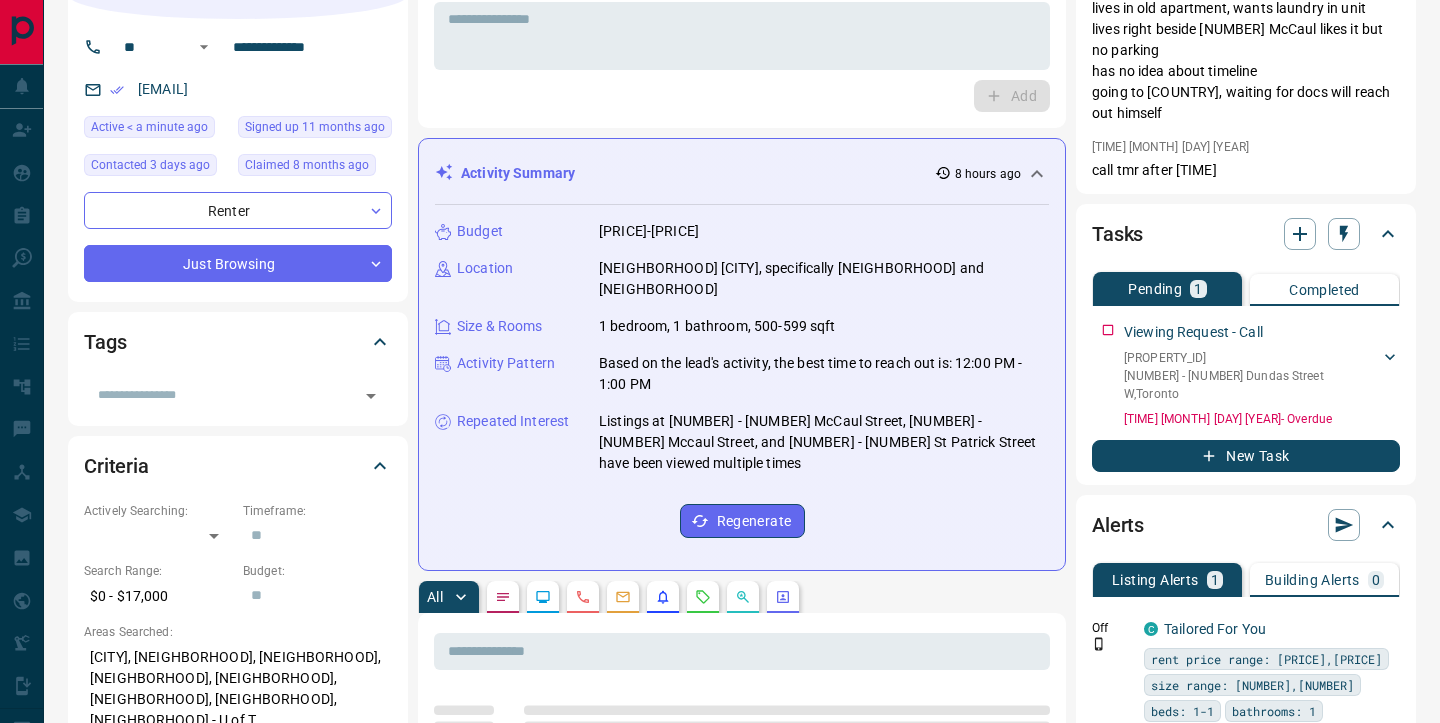 scroll, scrollTop: 0, scrollLeft: 0, axis: both 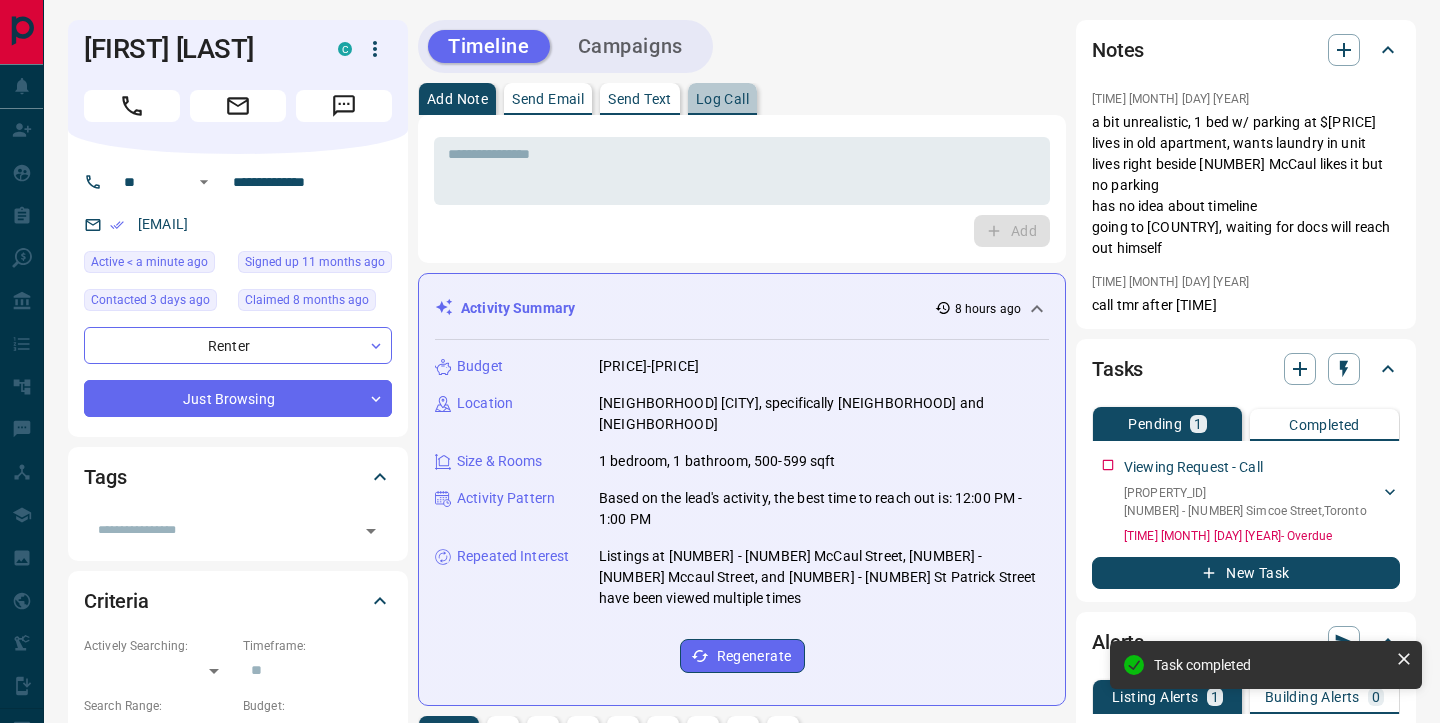 click on "Log Call" at bounding box center [722, 99] 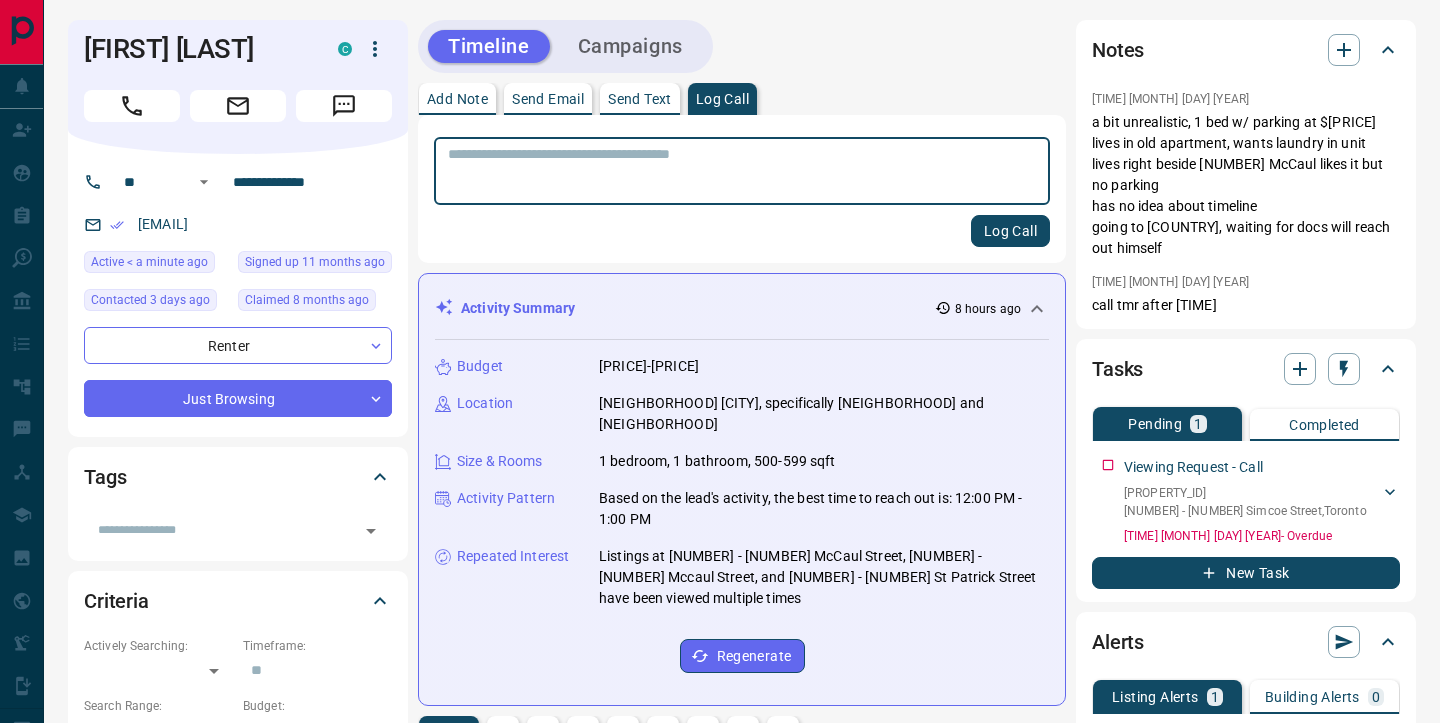 click at bounding box center (742, 171) 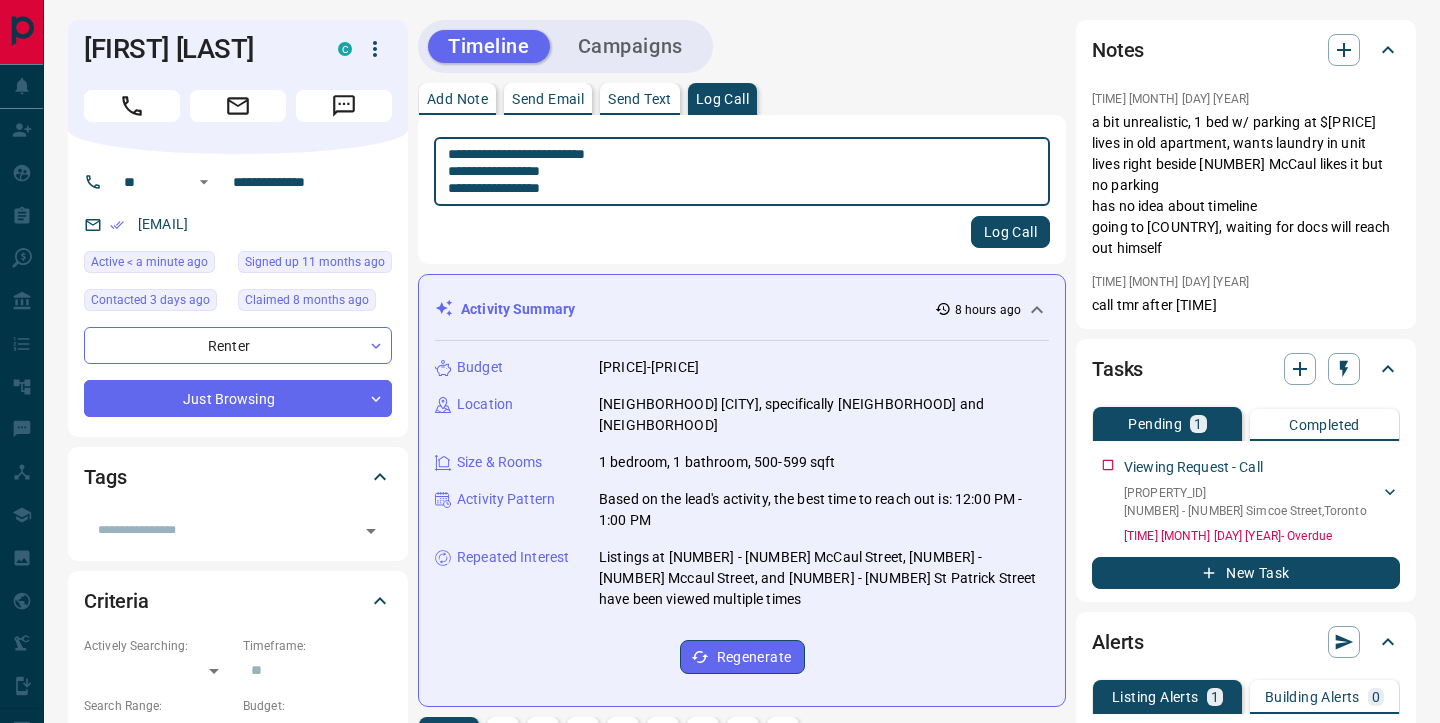 type on "**********" 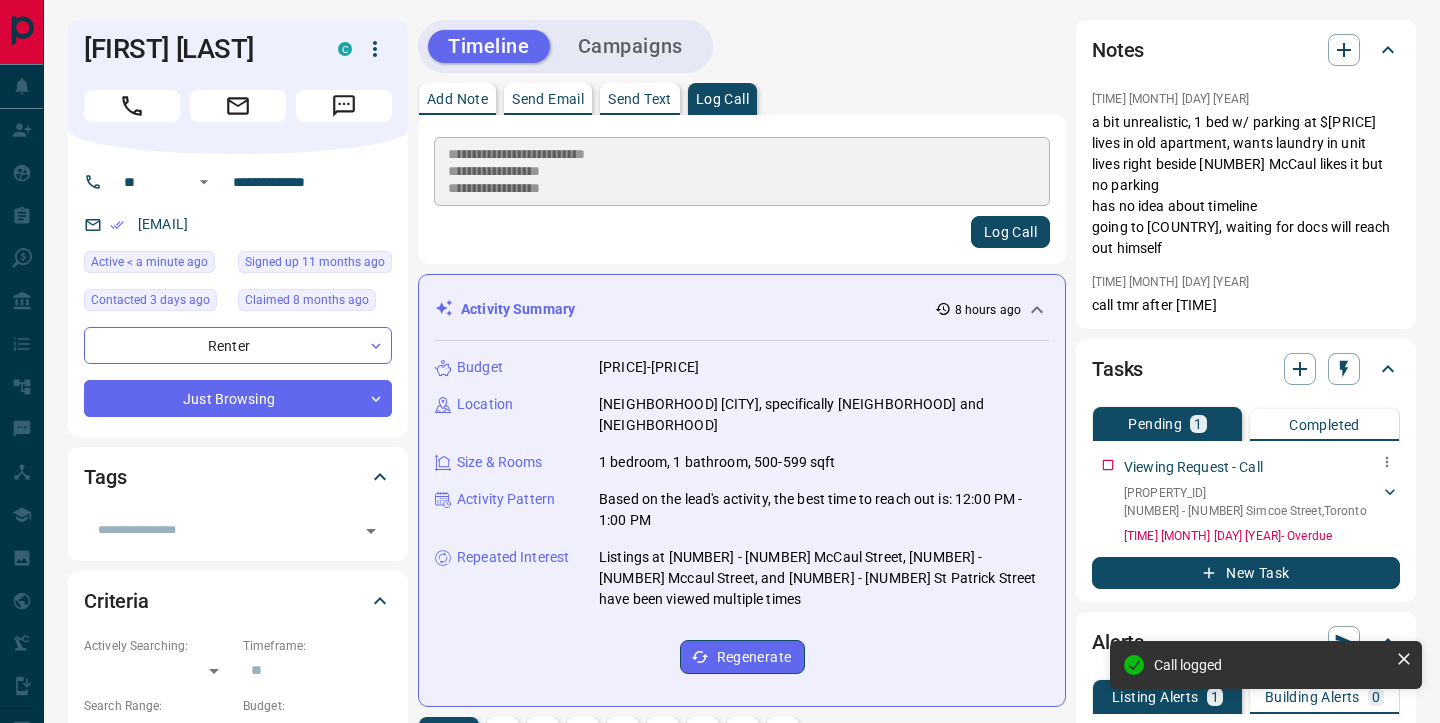 type 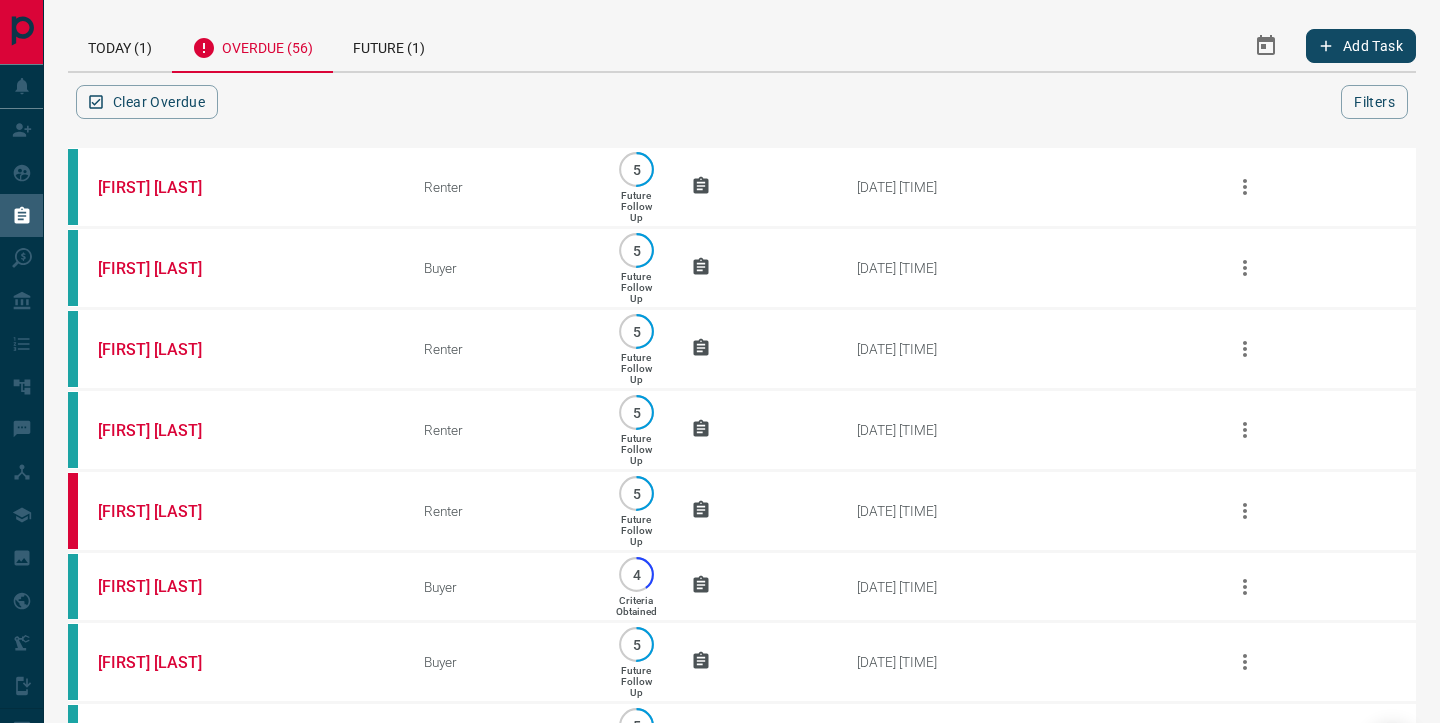 scroll, scrollTop: 0, scrollLeft: 0, axis: both 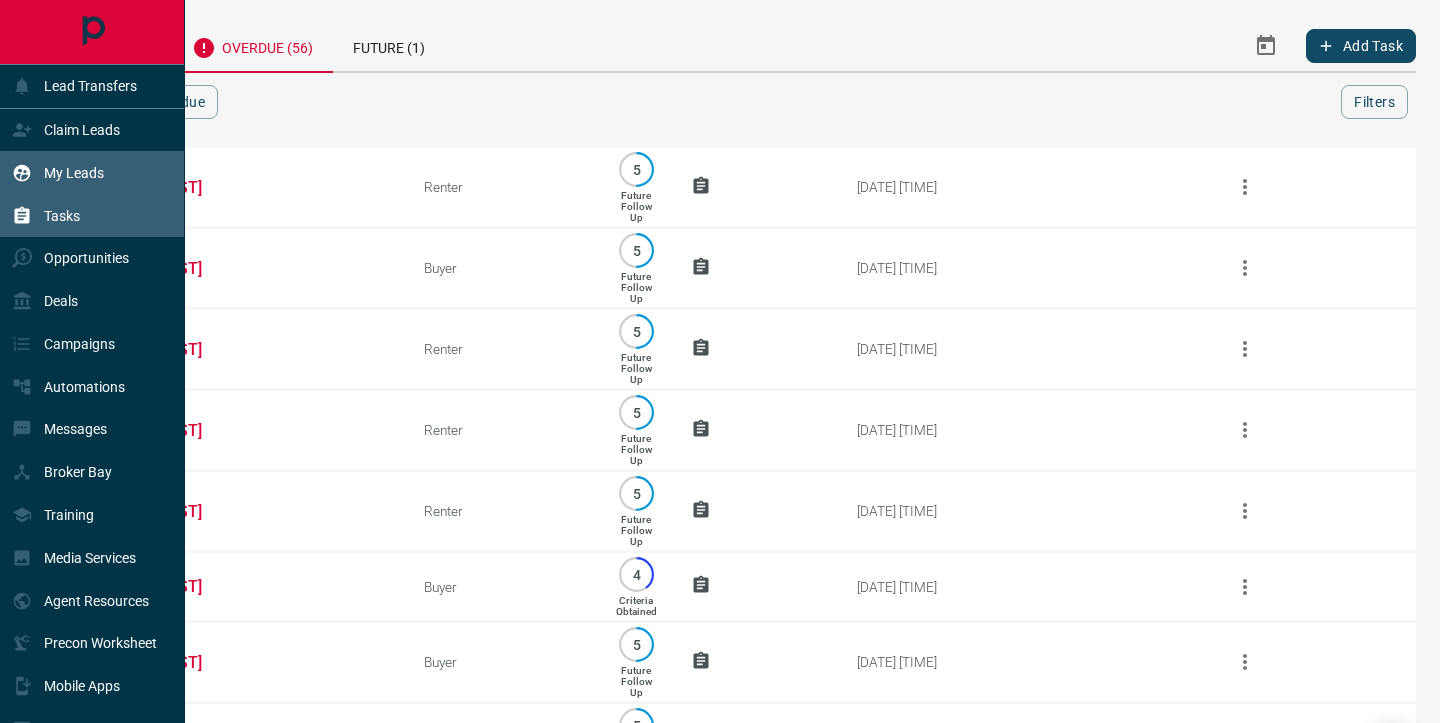 click on "My Leads" at bounding box center [74, 173] 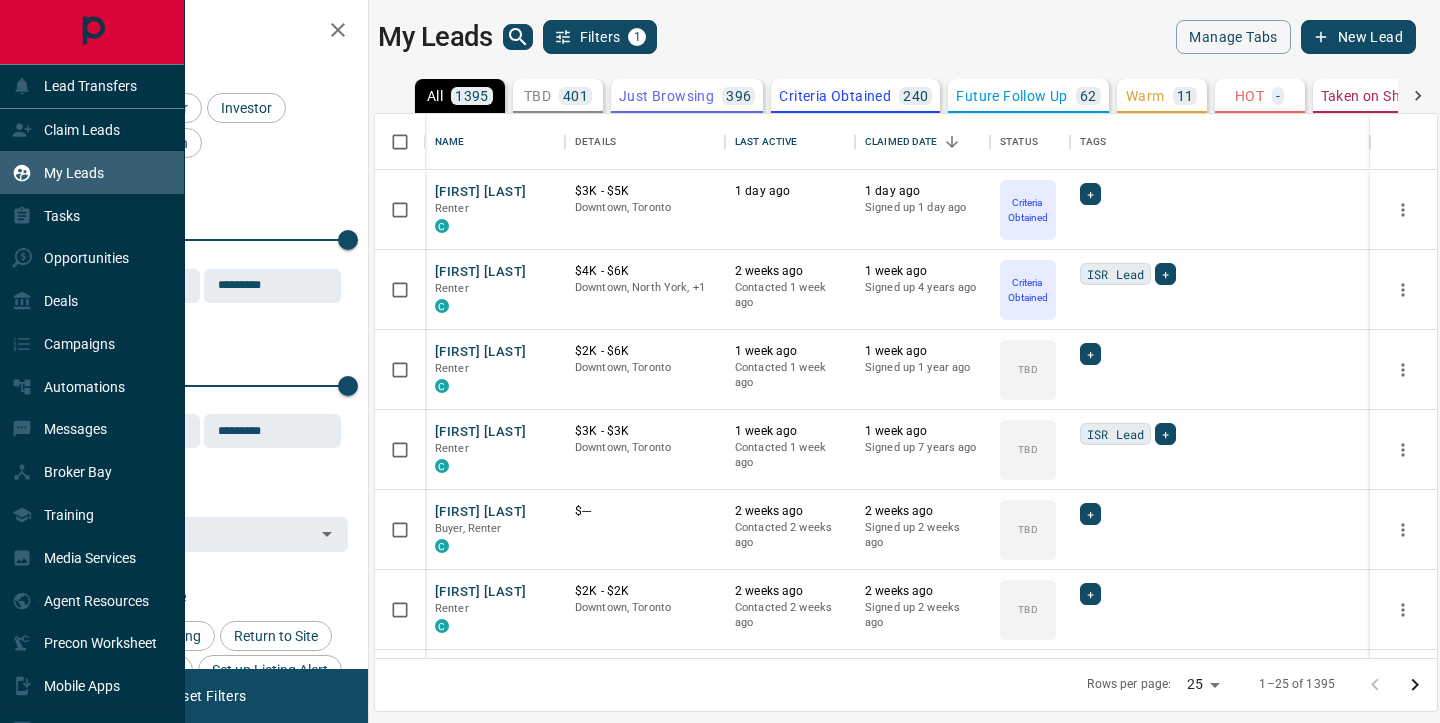 scroll, scrollTop: 1, scrollLeft: 1, axis: both 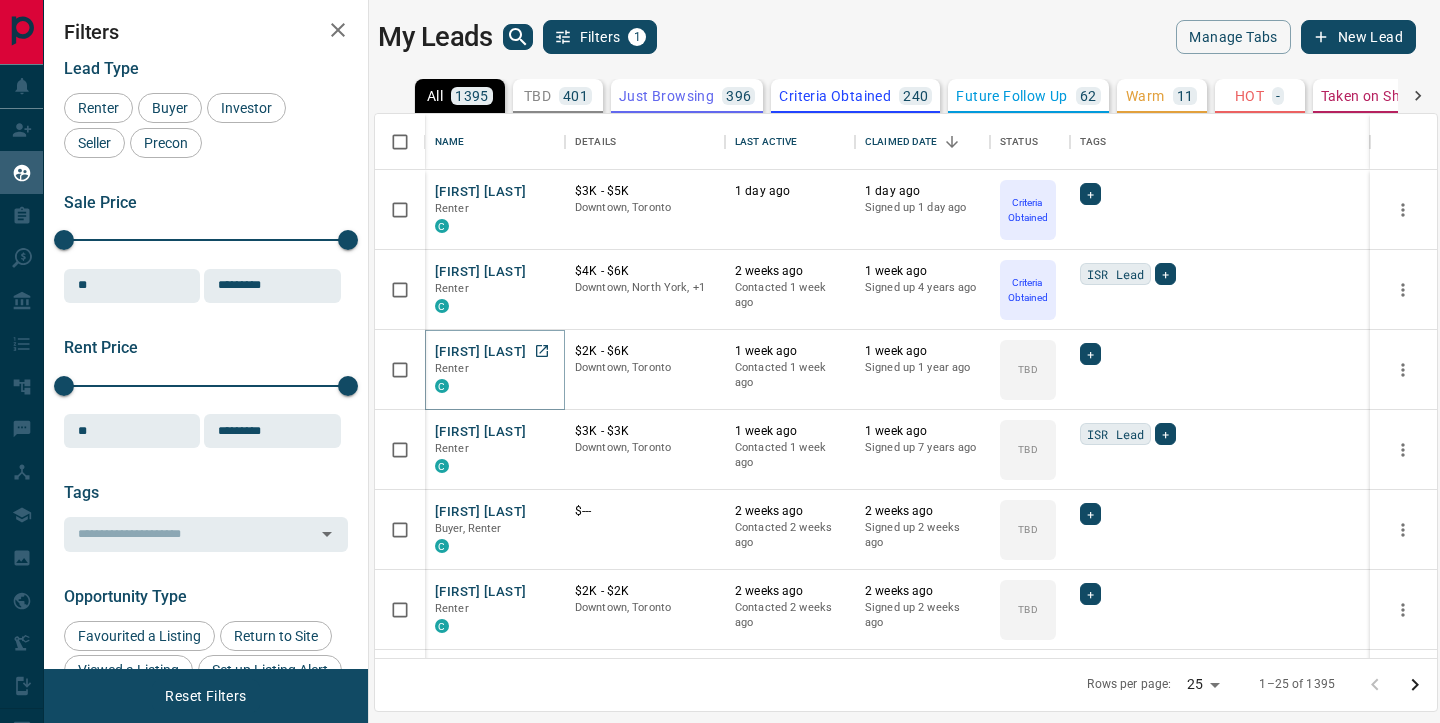 click on "[FIRST] [LAST]" at bounding box center (480, 352) 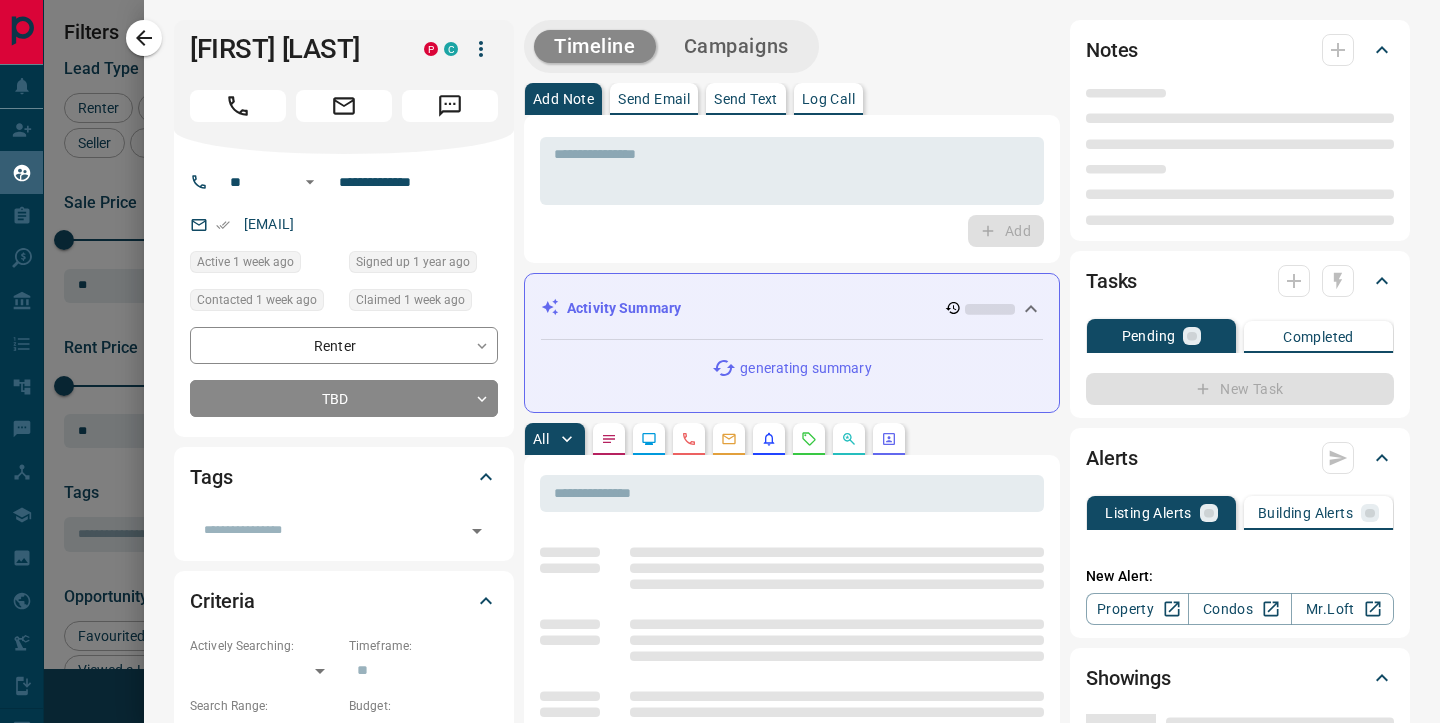 type on "**" 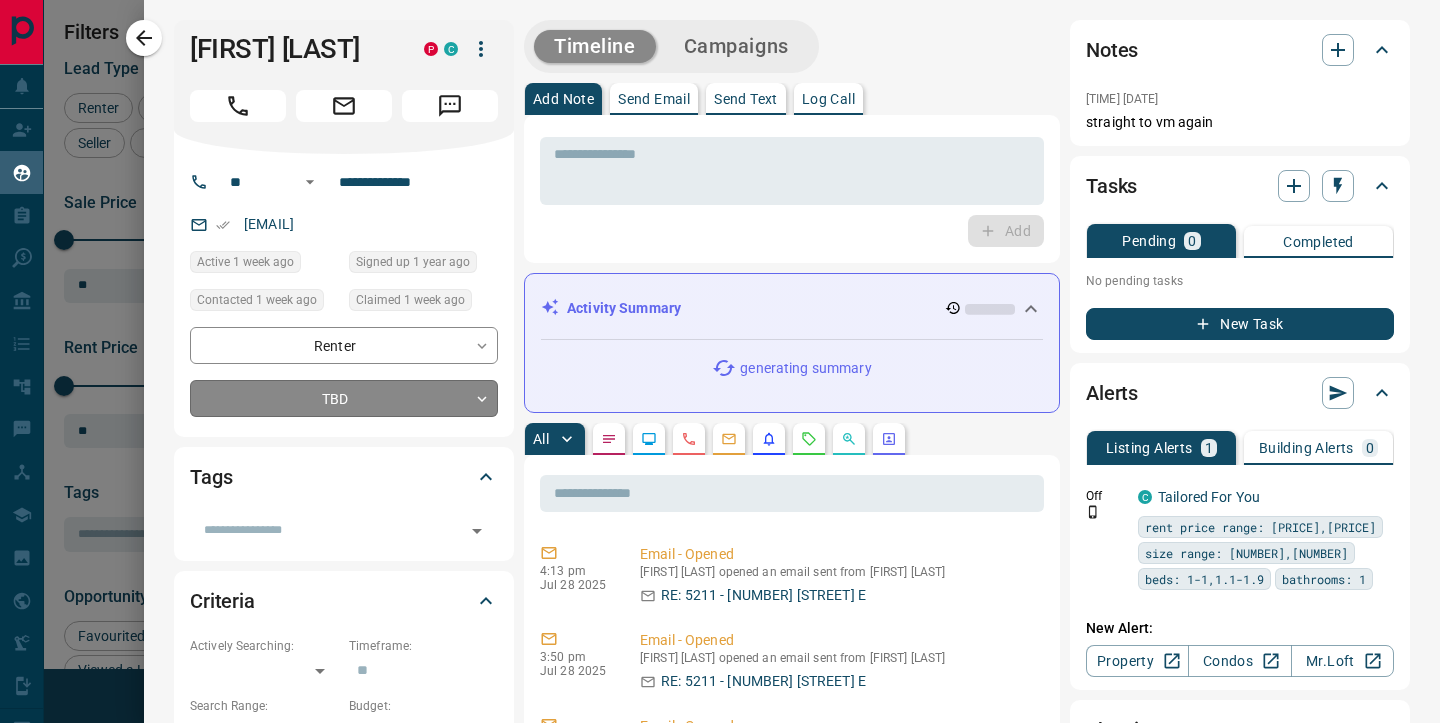 click on "Lead Transfers Claim Leads My Leads Tasks Opportunities Deals Campaigns Automations Messages Broker Bay Training Media Services Agent Resources Precon Worksheet Mobile Apps Disclosure Logout My Leads Filters 1 Manage Tabs New Lead All 1395 TBD 401 Do Not Contact - Not Responsive 96 Bogus 132 Just Browsing 396 Criteria Obtained 240 Future Follow Up 62 Warm 11 HOT - Taken on Showings 16 Submitted Offer 1 Client 40 Name Details Last Active Claimed Date Status Tags Arel Baha Encin Renter C $3K - $5K Downtown, Toronto 1 day ago 1 day ago Signed up 1 day ago Criteria Obtained + Warren Rapoport Renter C $4K - $6K Downtown, North York, +1 2 weeks ago Contacted 1 week ago 1 week ago Signed up 4 years ago Criteria Obtained ISR Lead + Samir Ali Renter C $2K - $6K Downtown, Toronto 1 week ago Contacted 1 week ago 1 week ago Signed up 1 year ago TBD + Michael Deane Renter C $3K - $3K Downtown, Toronto 1 week ago Contacted 1 week ago 1 week ago Signed up 7 years ago TBD ISR Lead + Trisha Lohiya Buyer, Renter C $--- TBD + C" at bounding box center [720, 349] 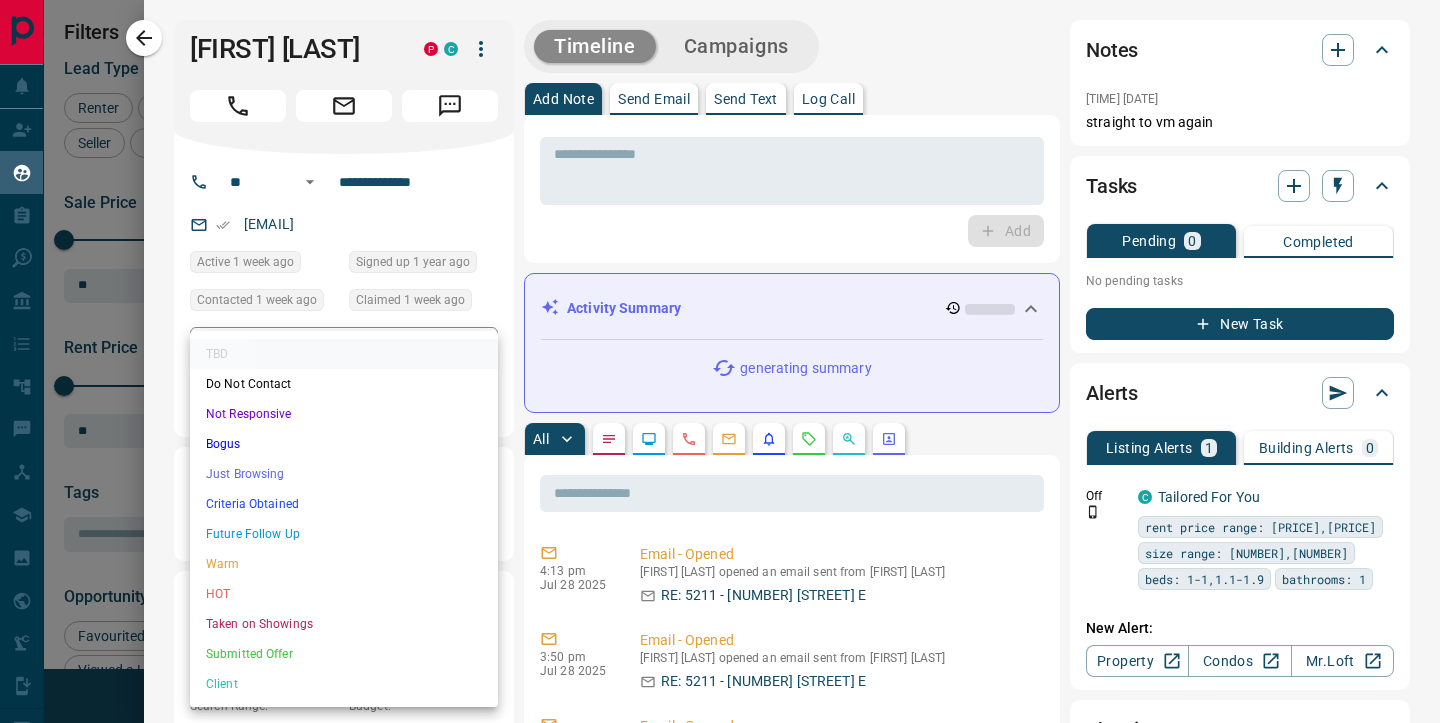 click on "Criteria Obtained" at bounding box center [344, 504] 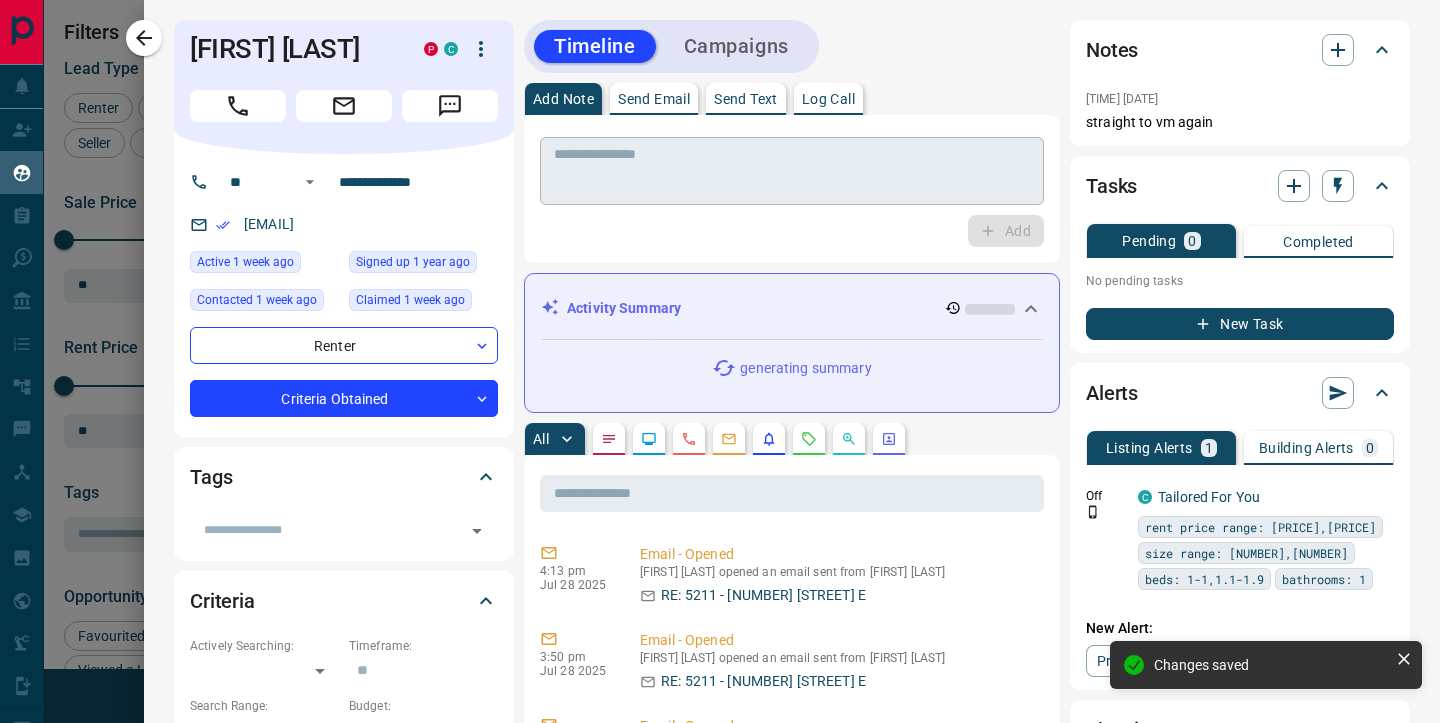 type on "*" 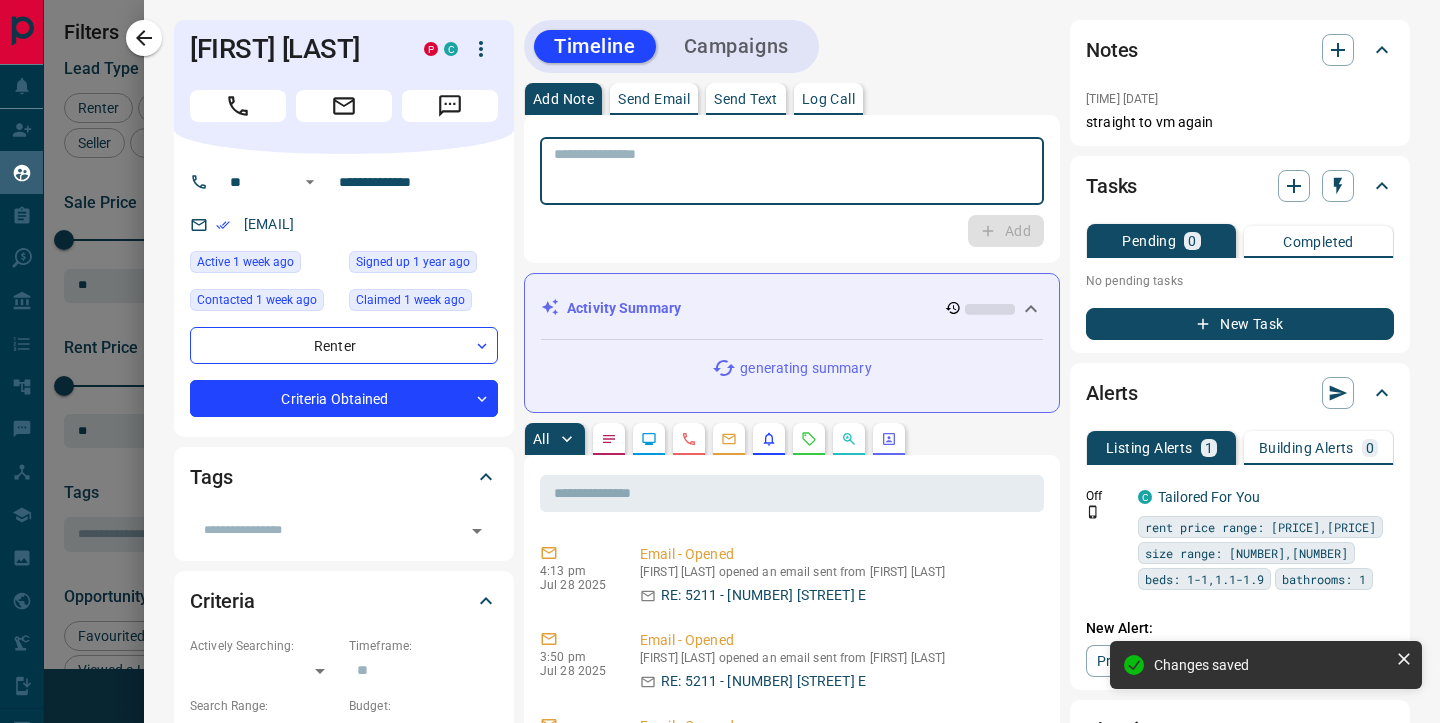 click at bounding box center [792, 171] 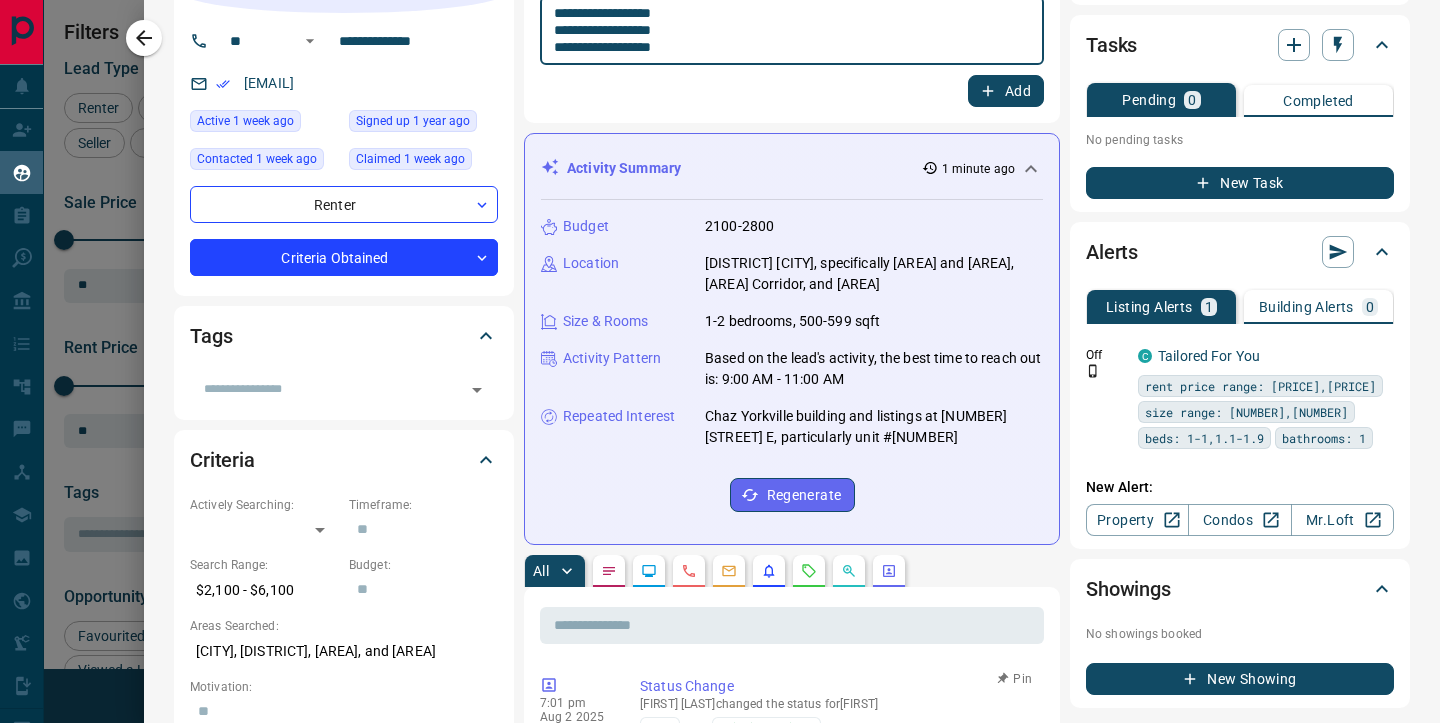 scroll, scrollTop: 0, scrollLeft: 0, axis: both 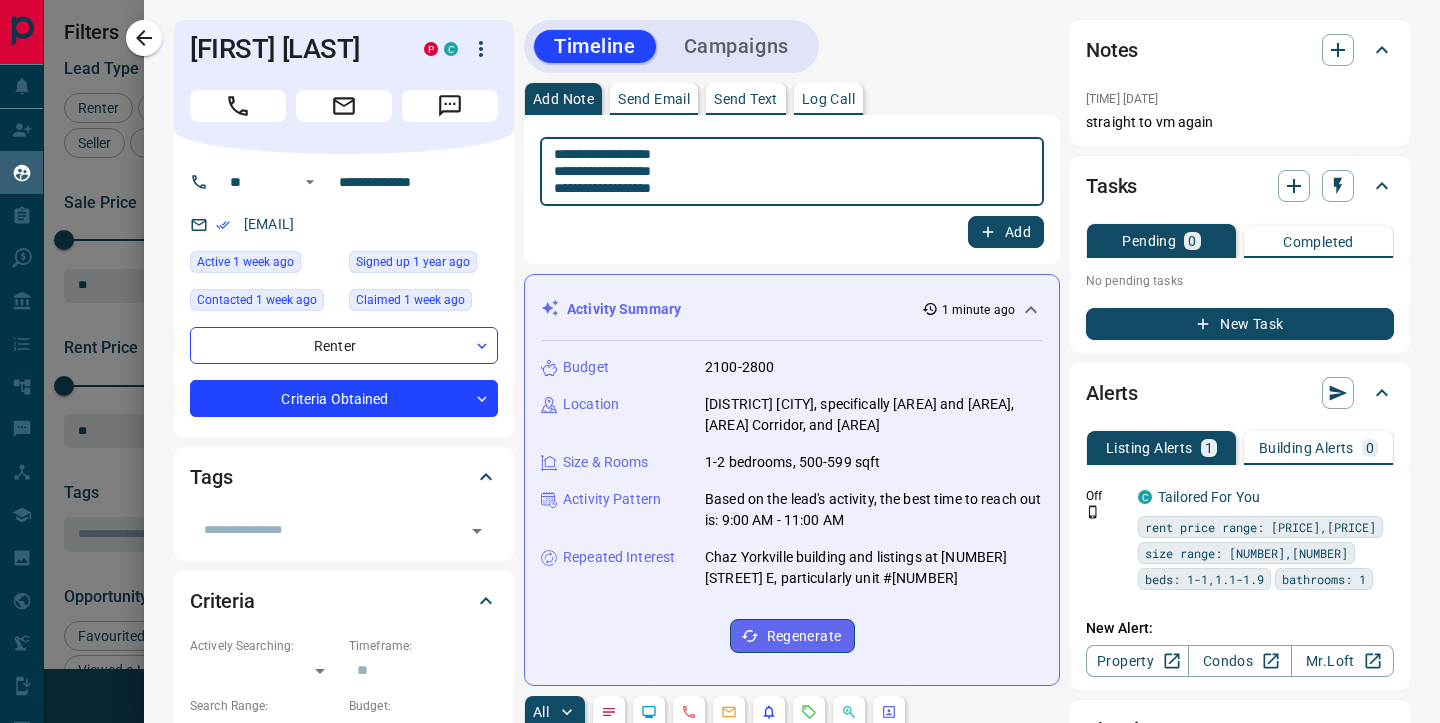 click on "**********" at bounding box center (792, 172) 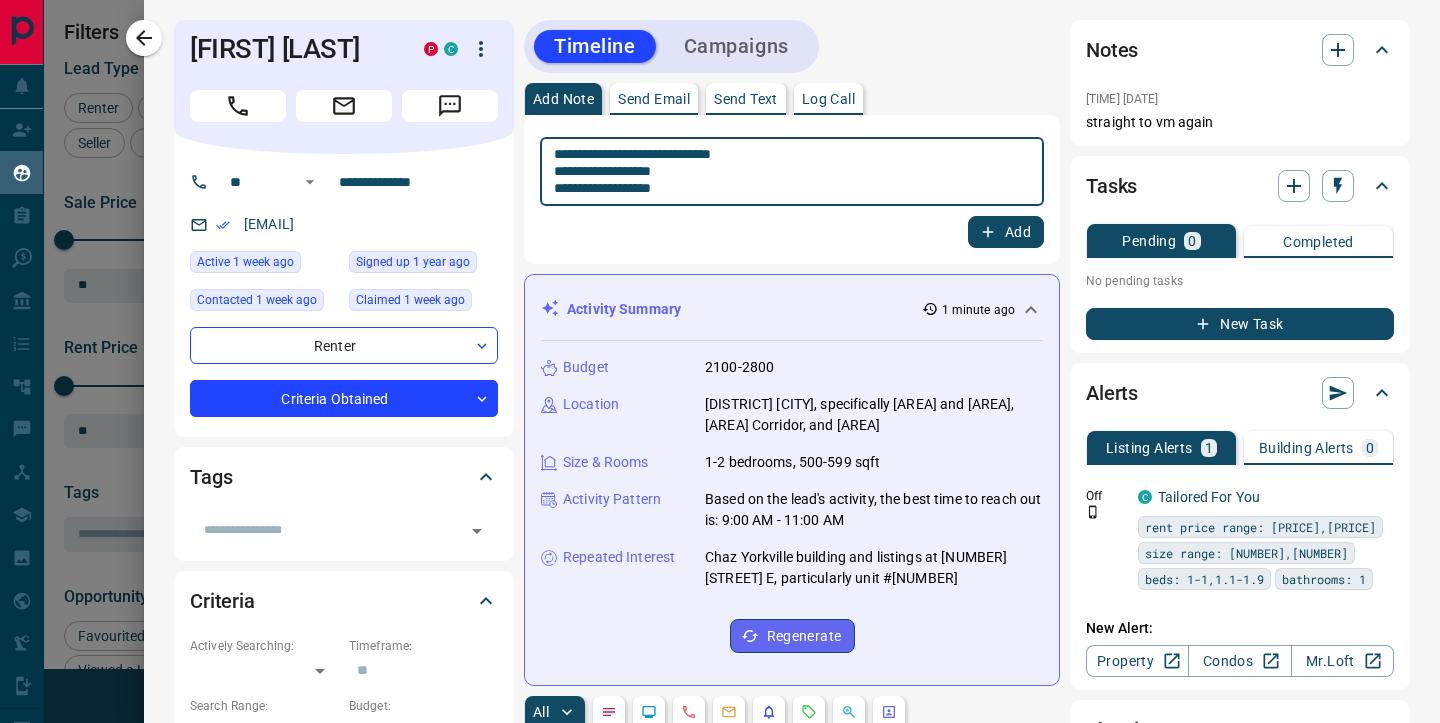 type on "**********" 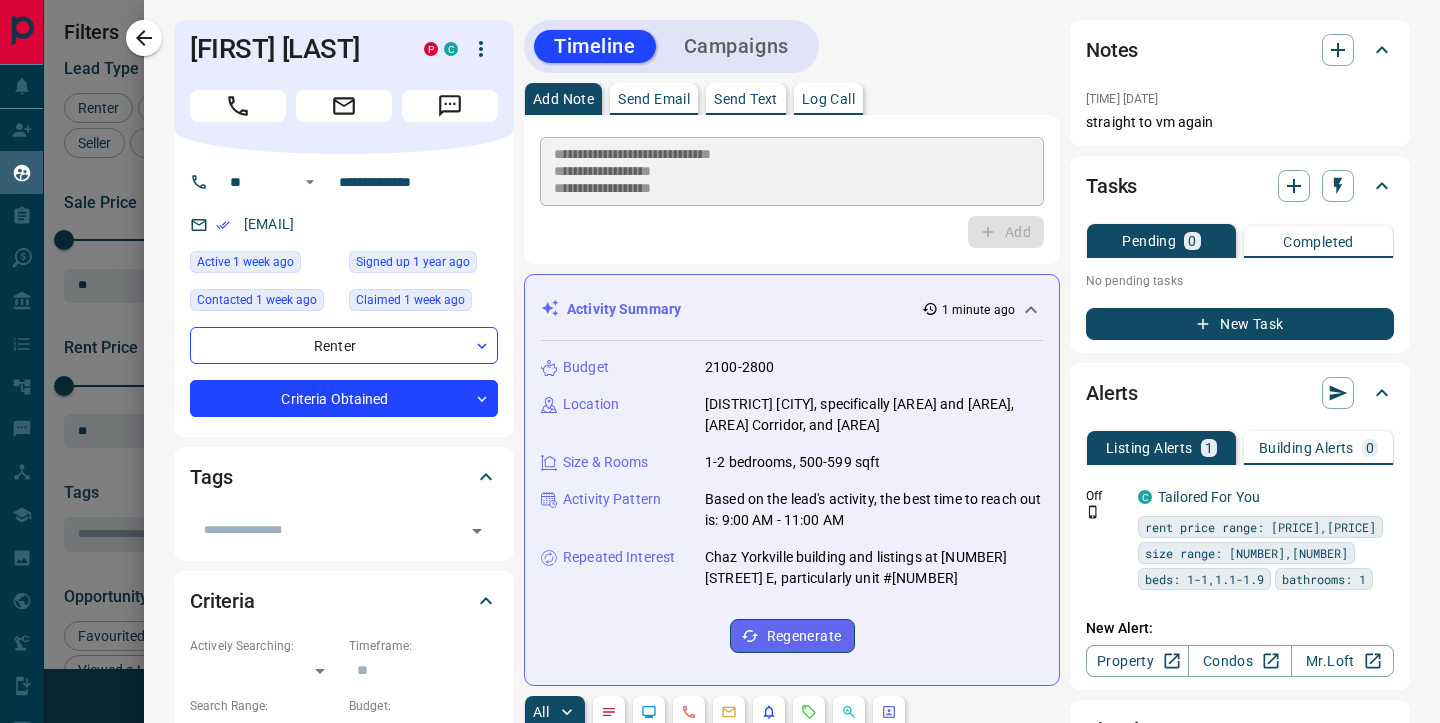 type 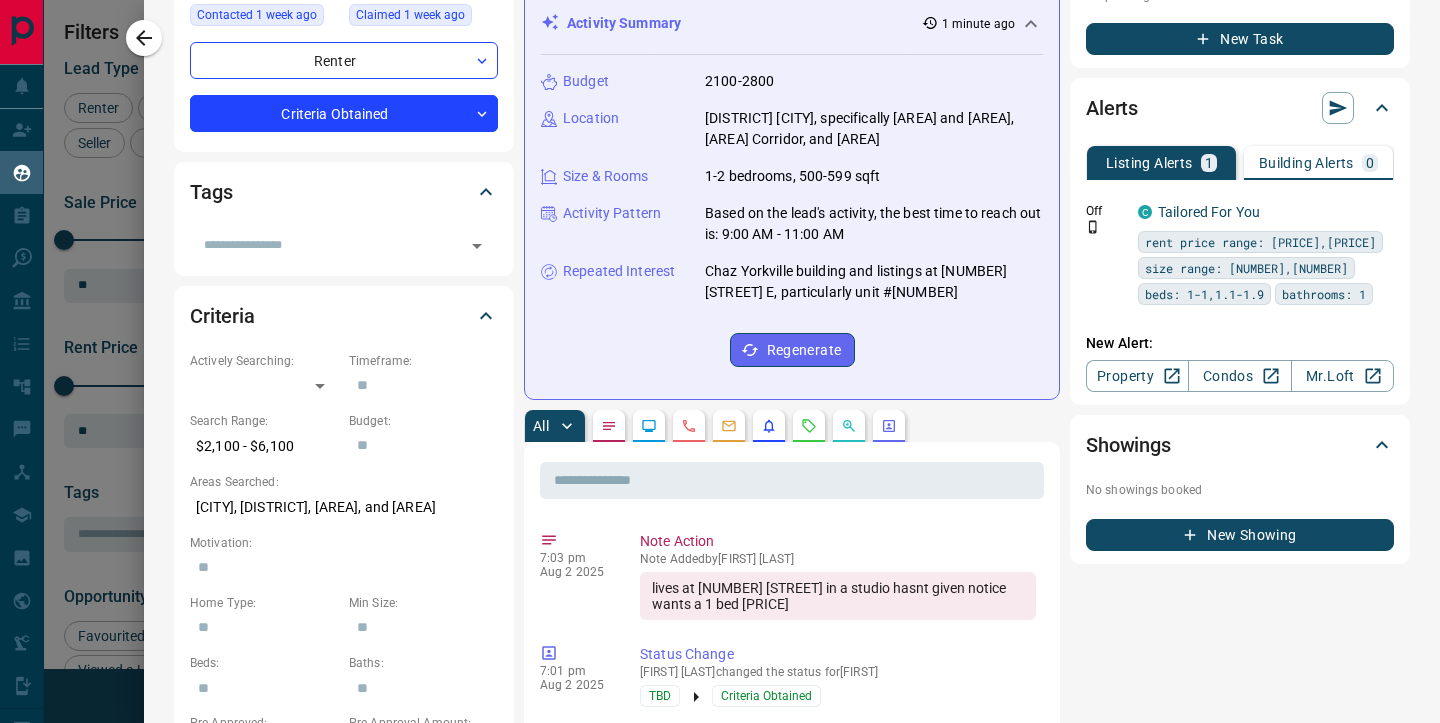 scroll, scrollTop: 246, scrollLeft: 0, axis: vertical 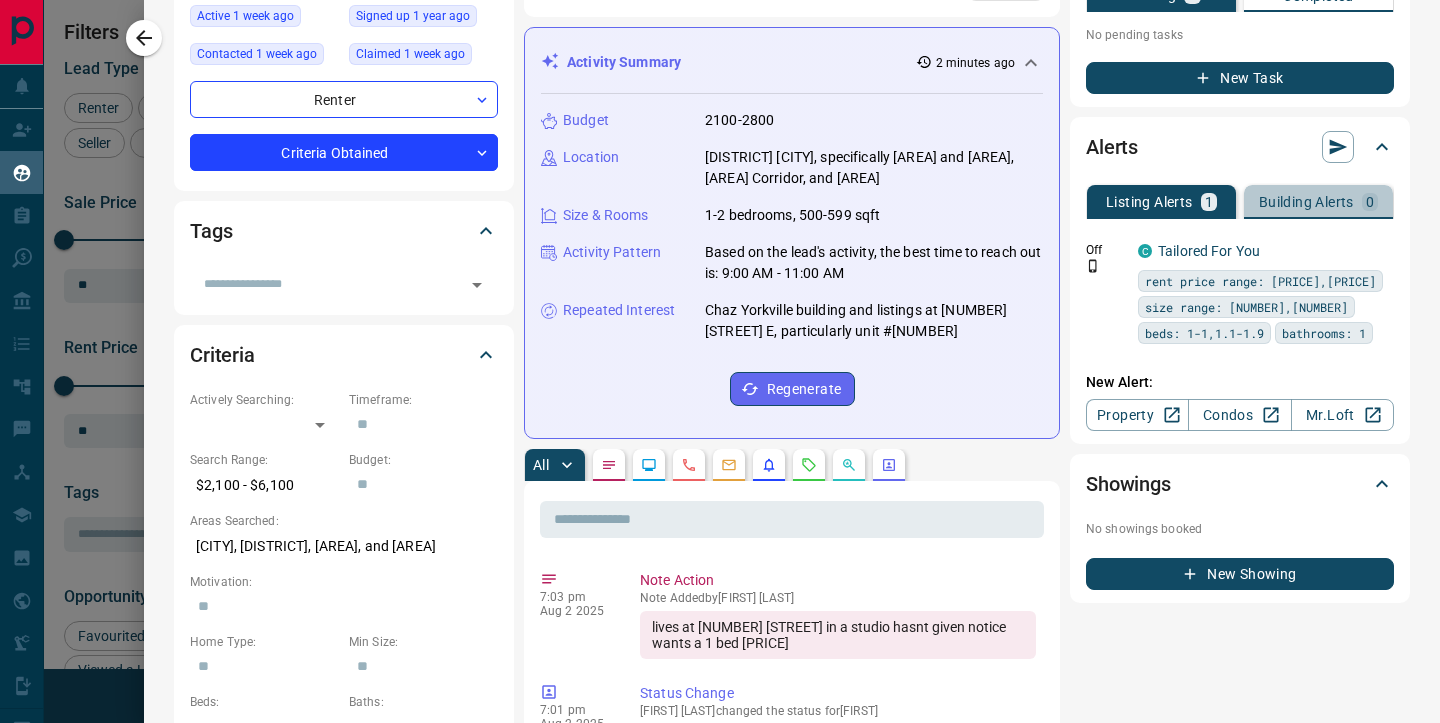 click on "Building Alerts" at bounding box center (1306, 202) 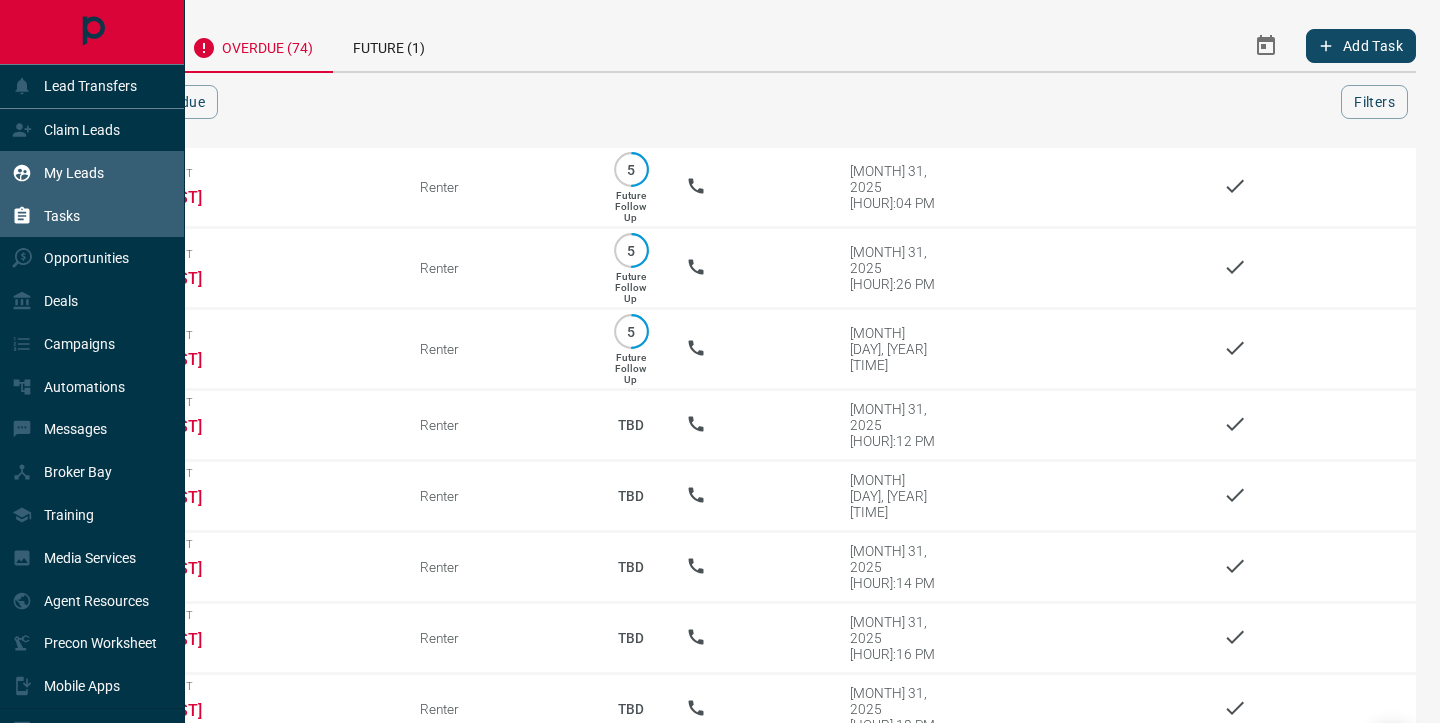 scroll, scrollTop: 958, scrollLeft: 0, axis: vertical 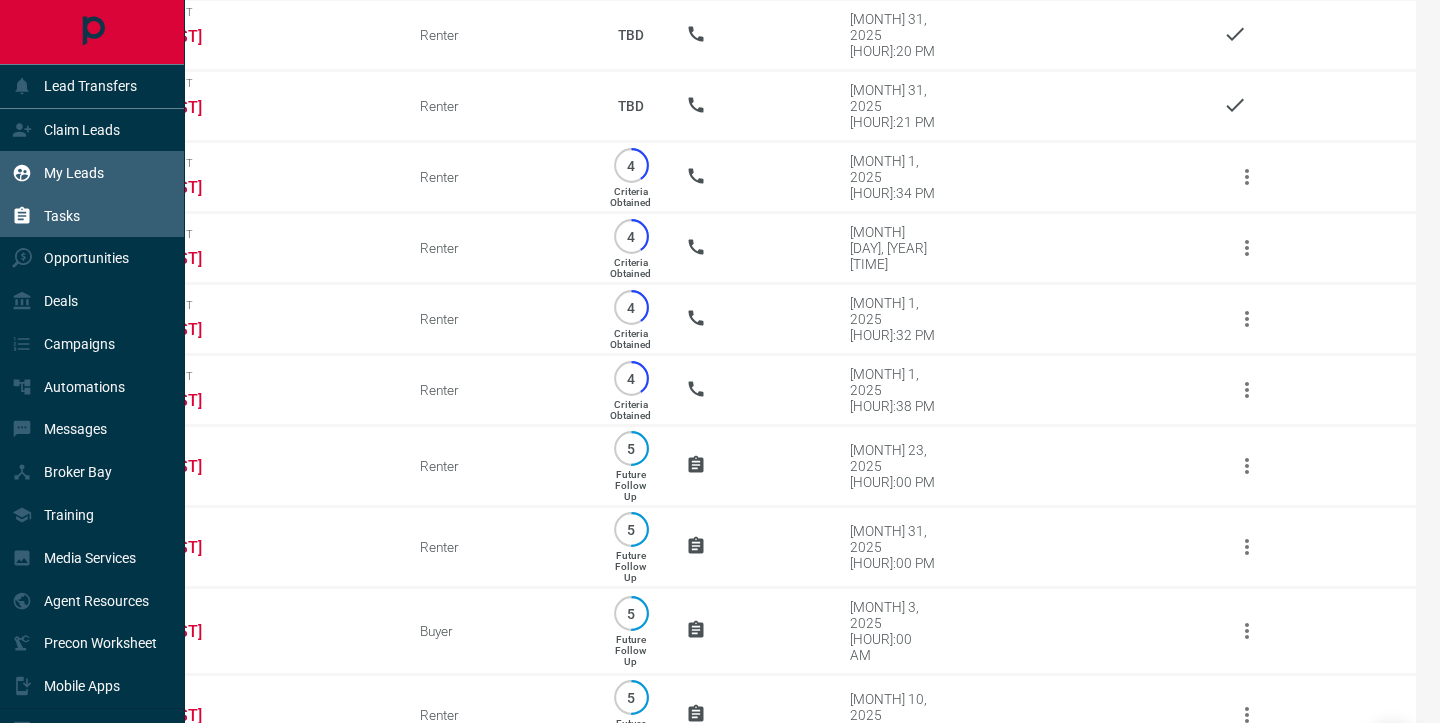 click 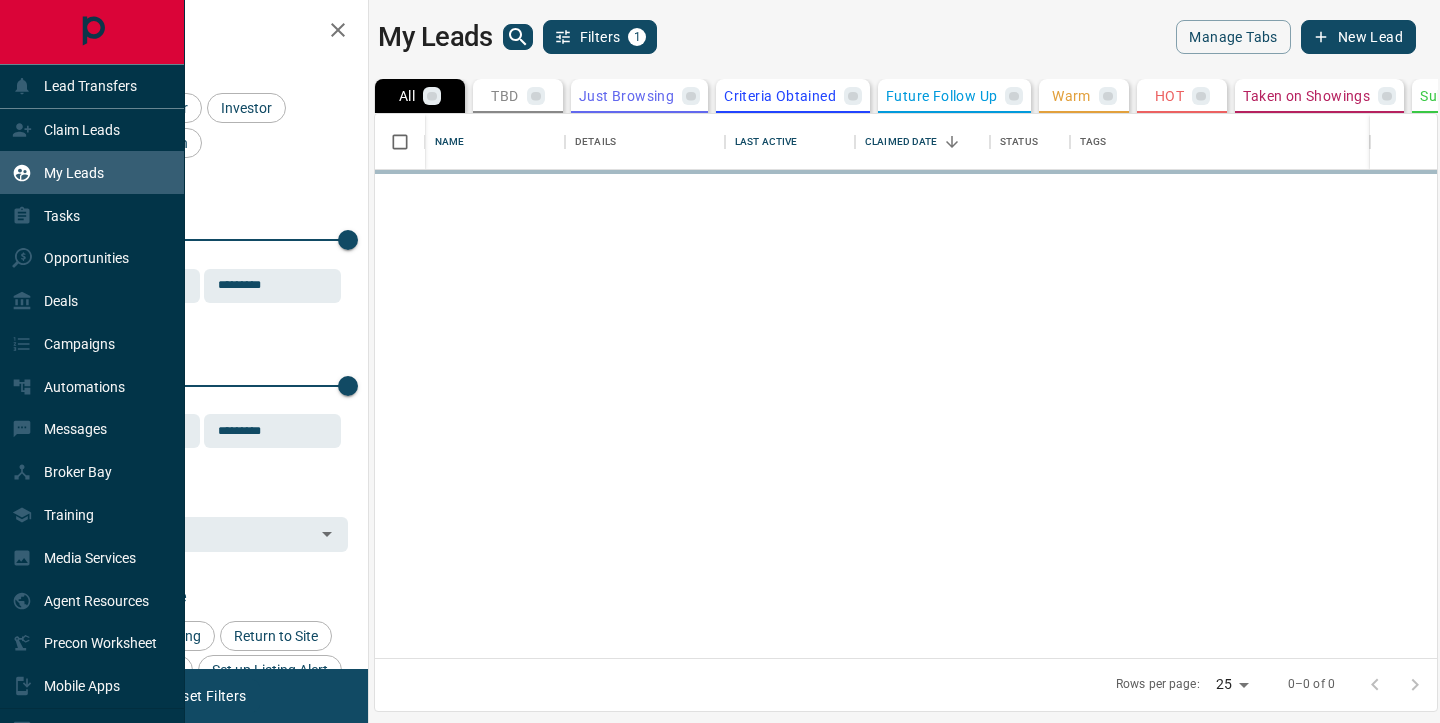 scroll, scrollTop: 0, scrollLeft: 0, axis: both 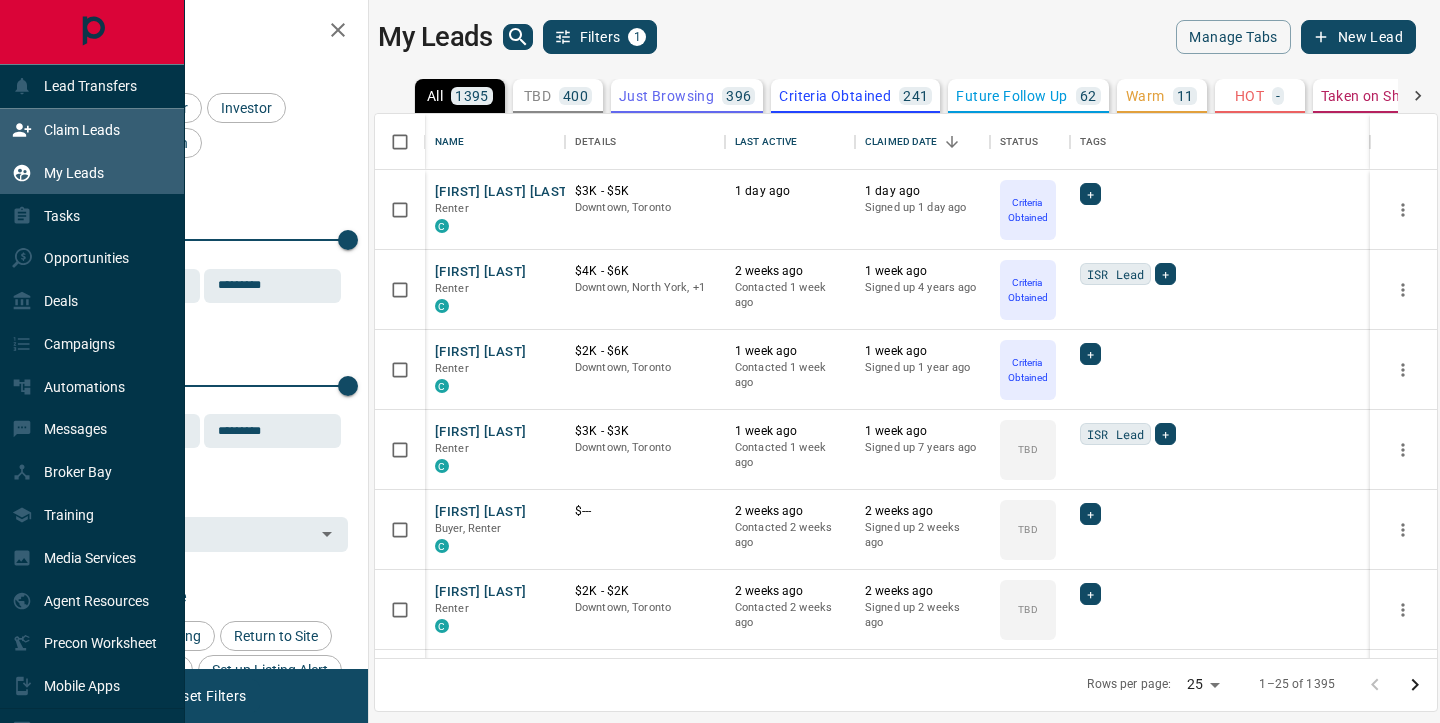 click on "Claim Leads" at bounding box center (92, 130) 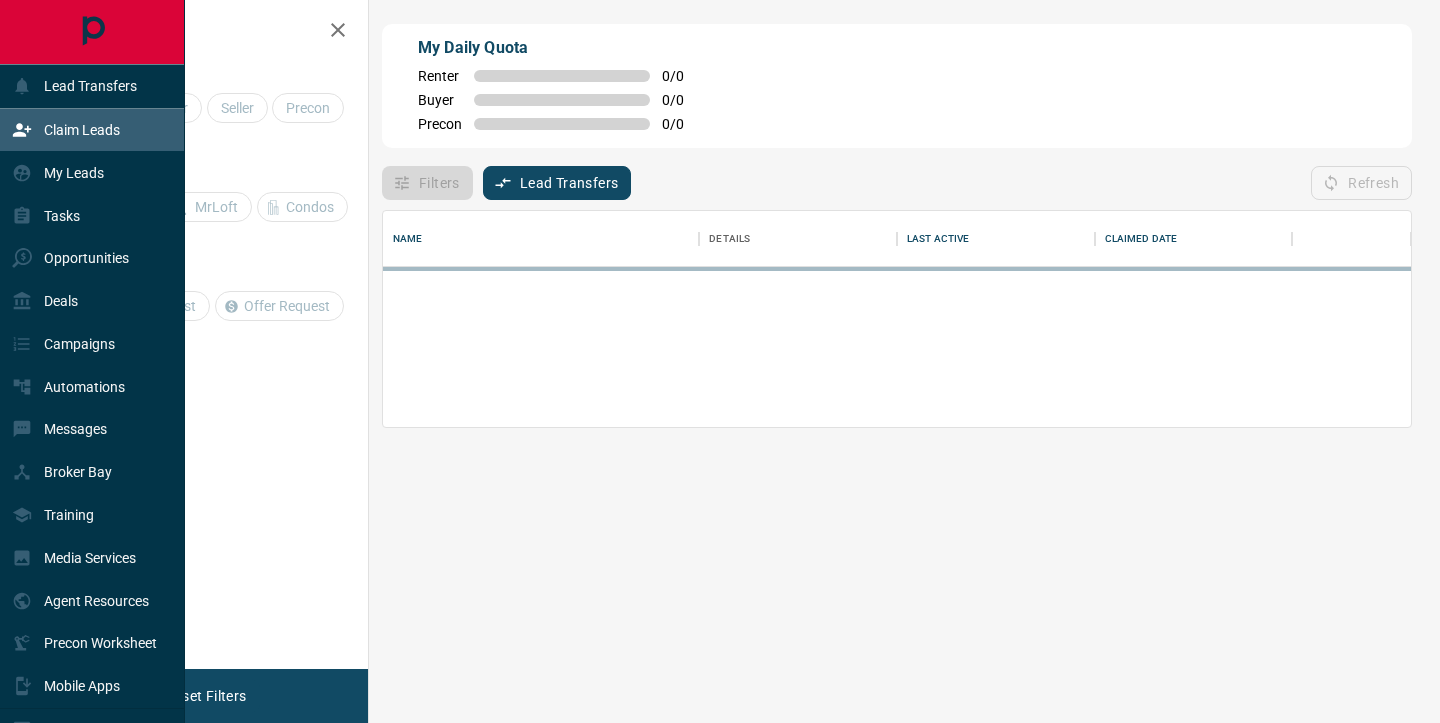scroll, scrollTop: 216, scrollLeft: 1028, axis: both 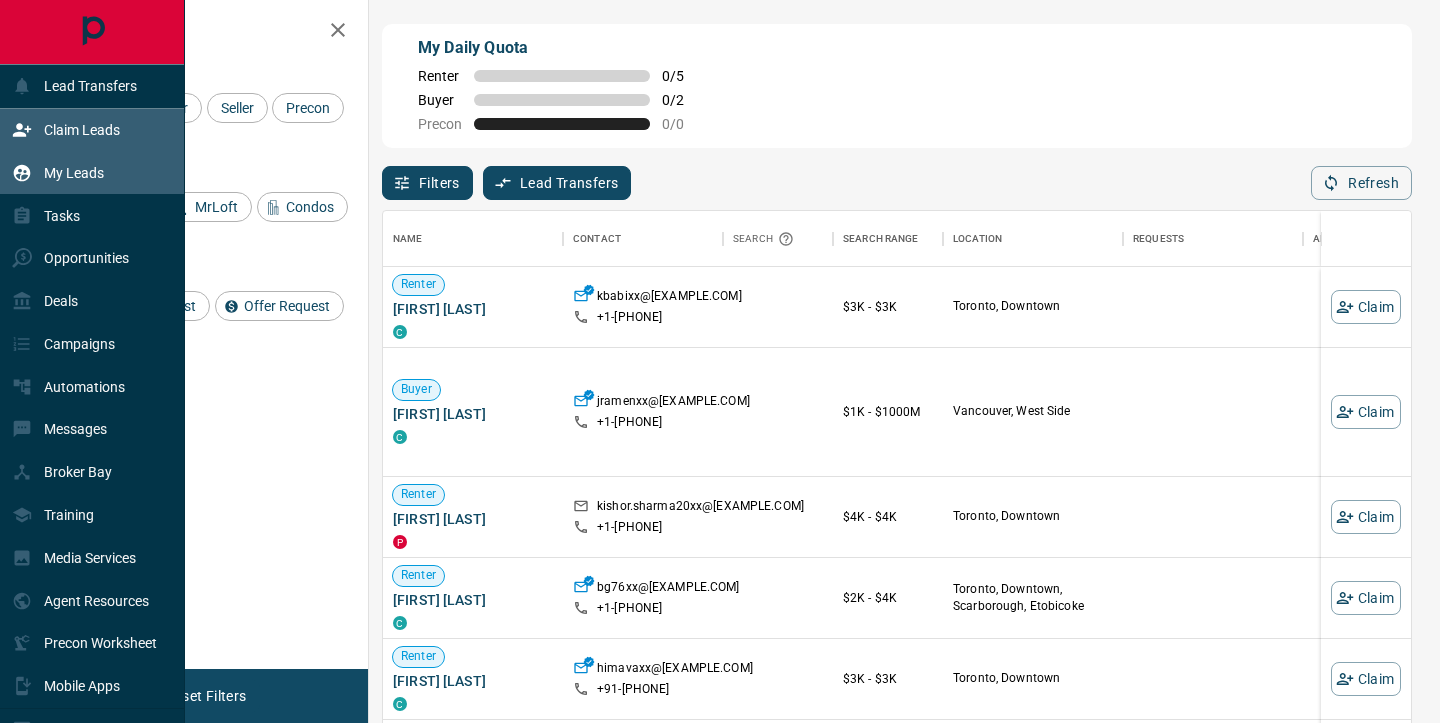 click on "My Leads" at bounding box center (92, 172) 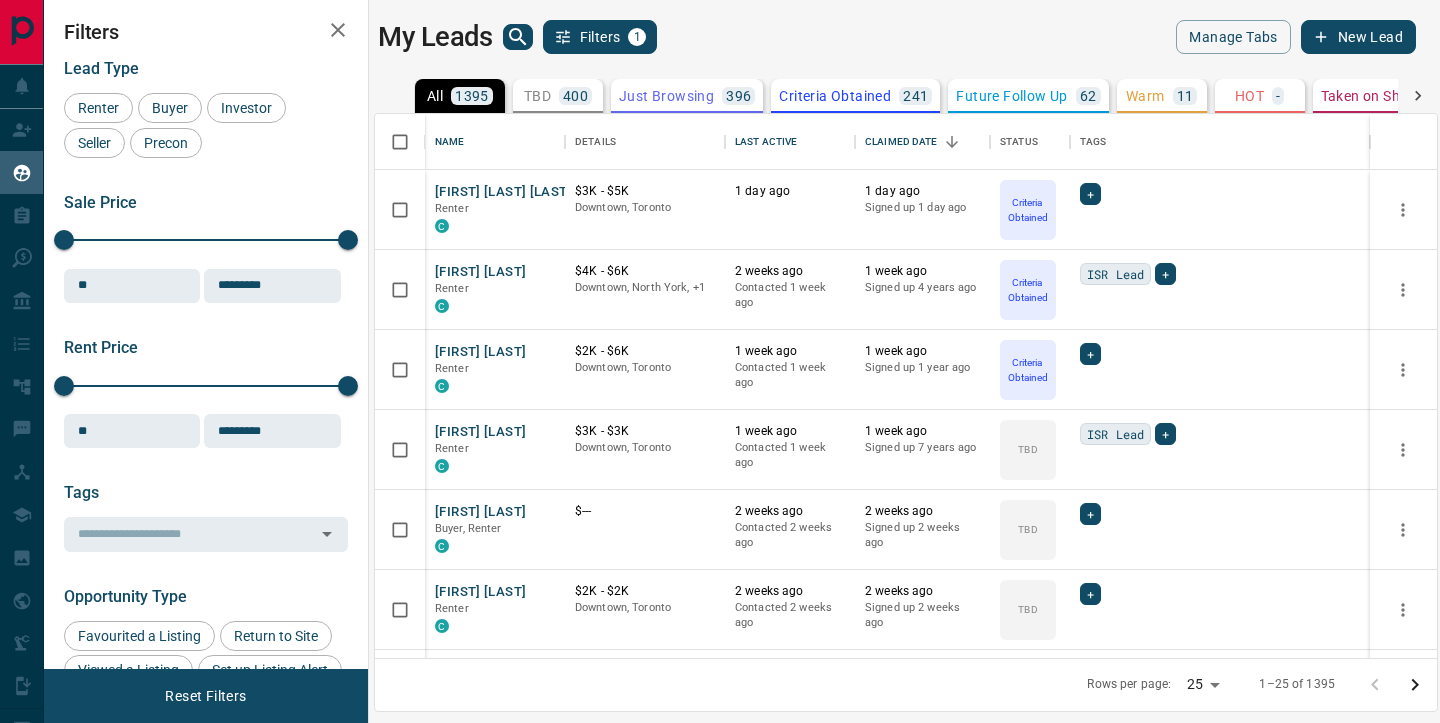 scroll, scrollTop: 1, scrollLeft: 1, axis: both 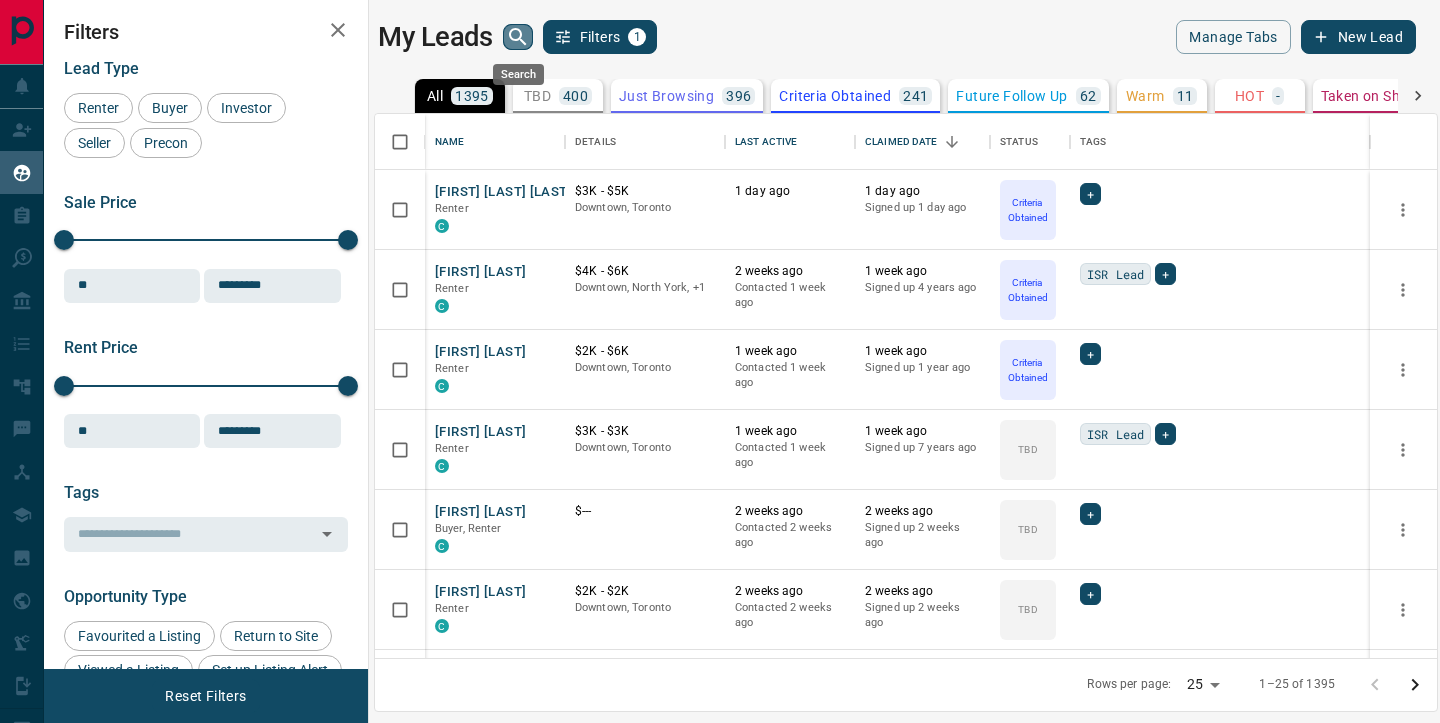 click 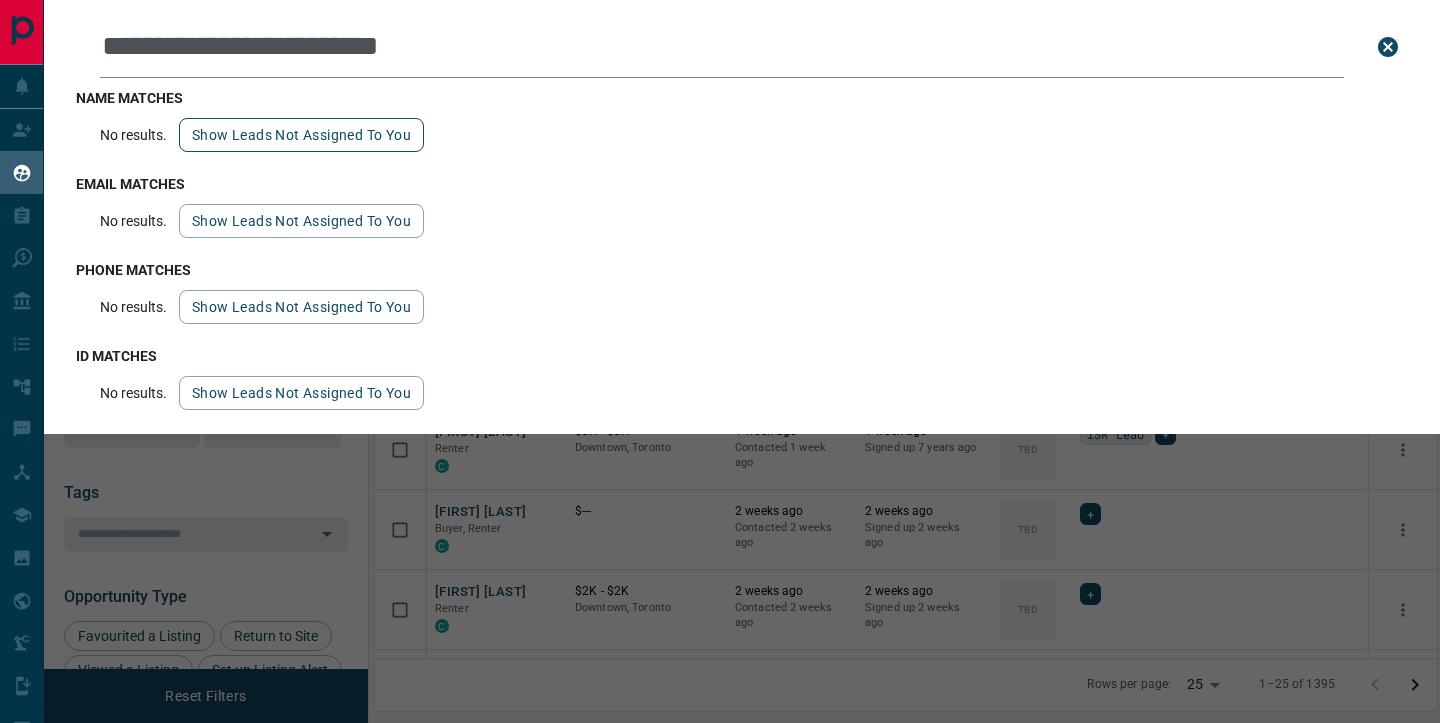 click on "Show leads not assigned to you" at bounding box center (301, 135) 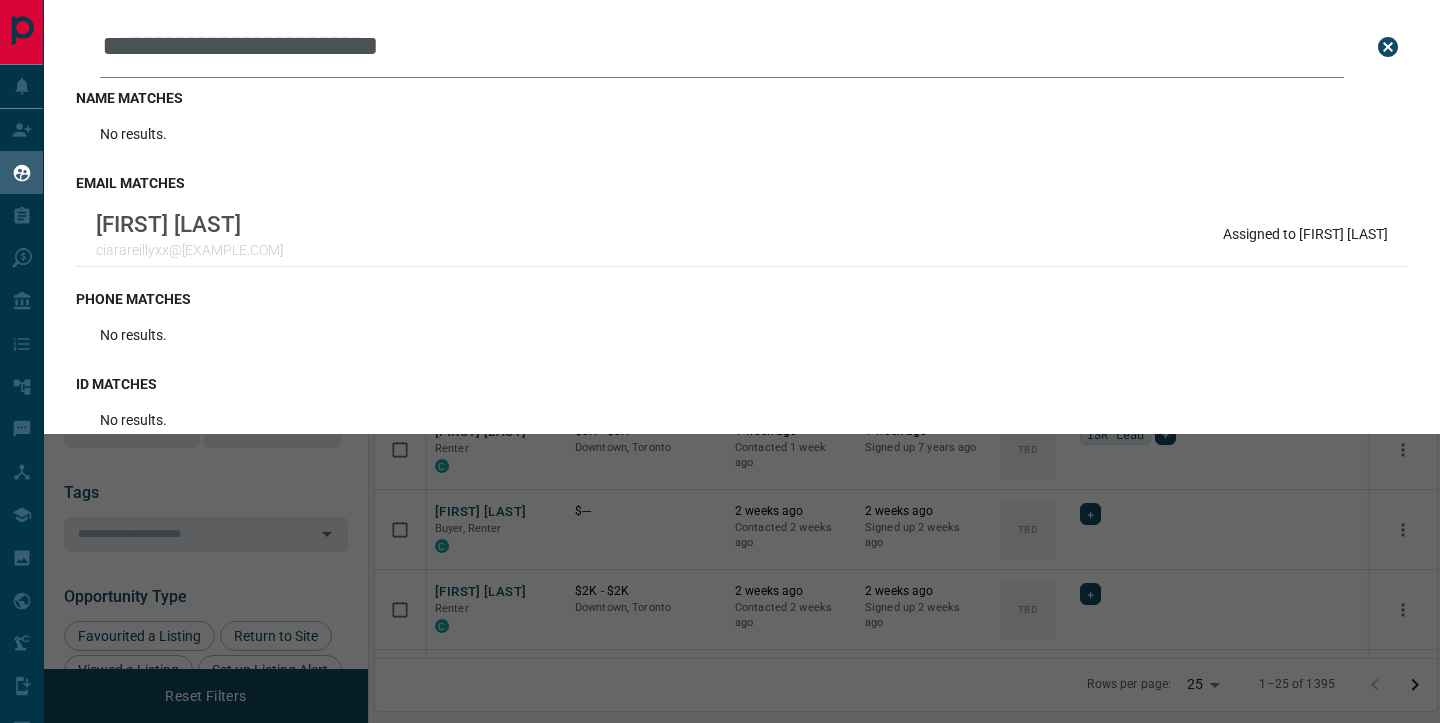 click on "**********" at bounding box center [722, 47] 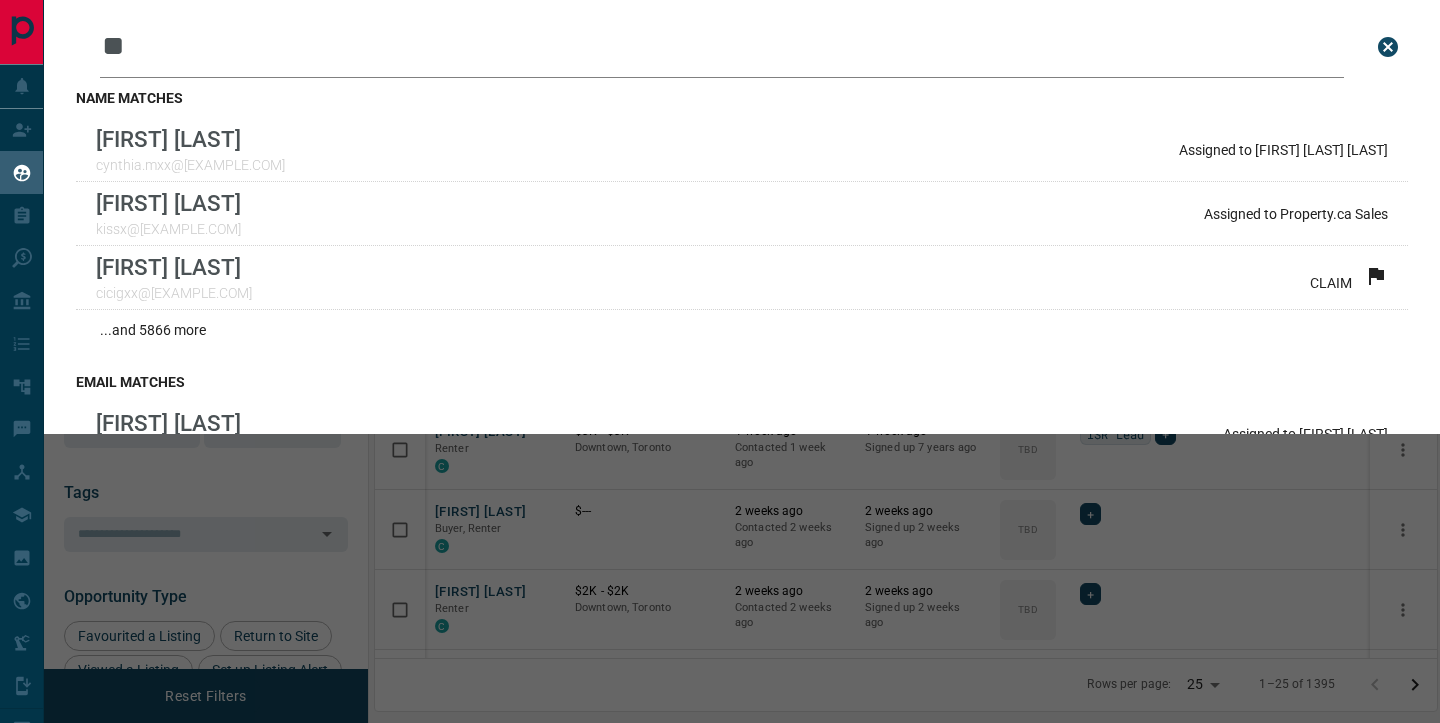 type on "*" 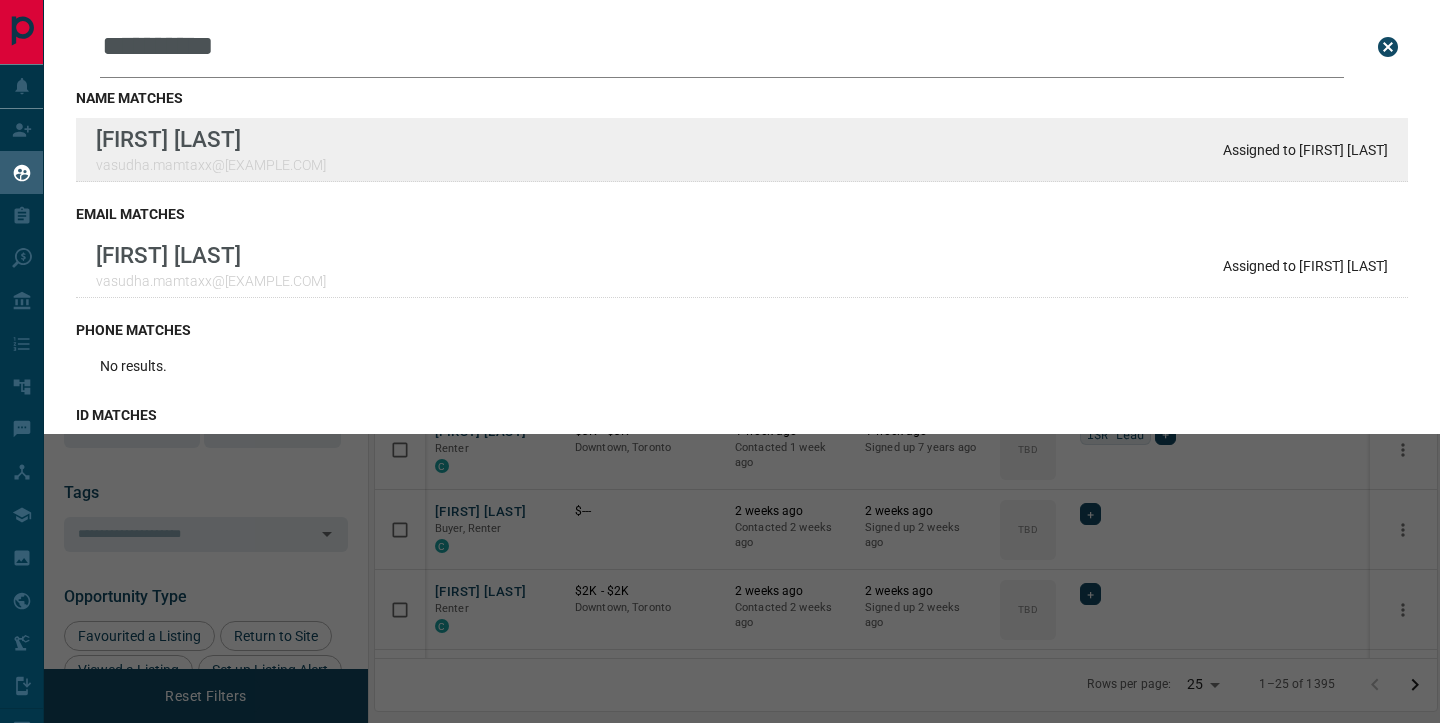 click on "[FIRST] [LAST] [FIRST].[LAST]xx@[EXAMPLE.COM] Assigned to [FIRST] [LAST]" at bounding box center (742, 150) 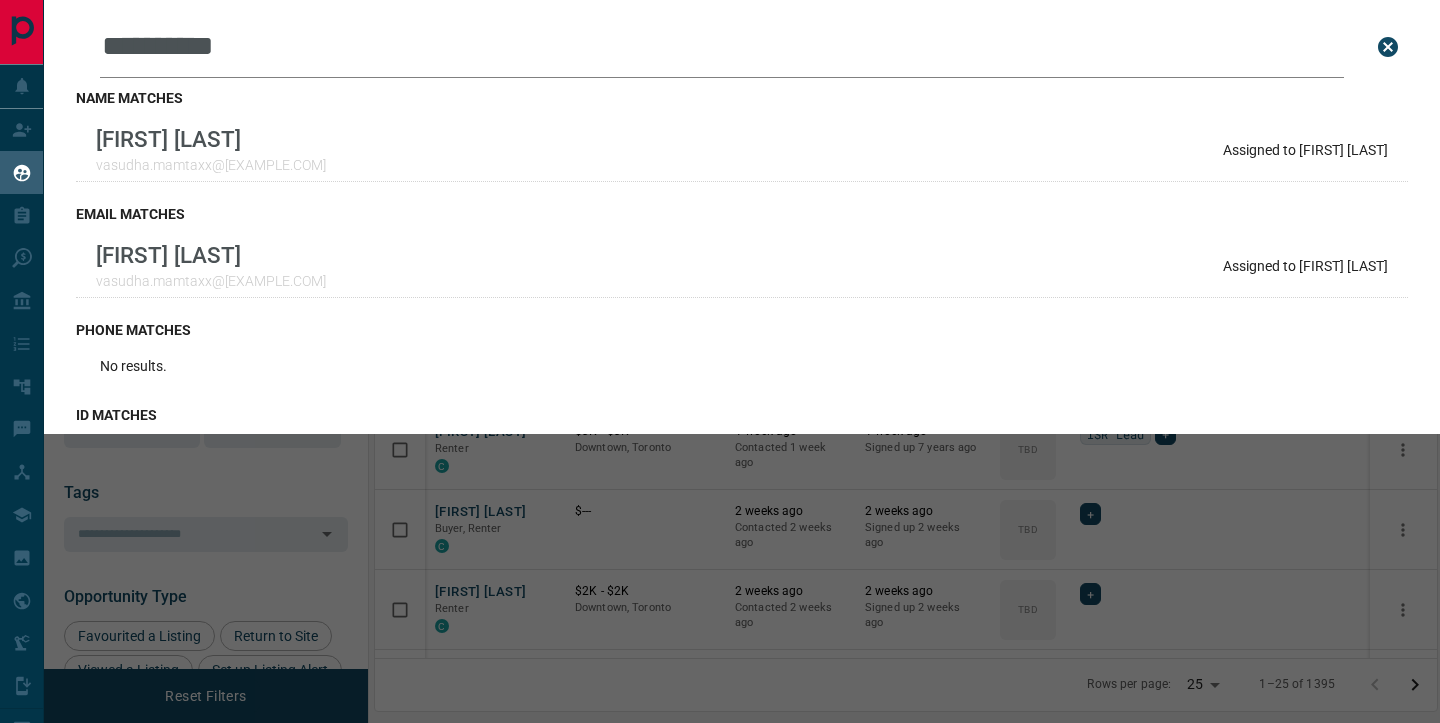 click on "**********" at bounding box center (722, 47) 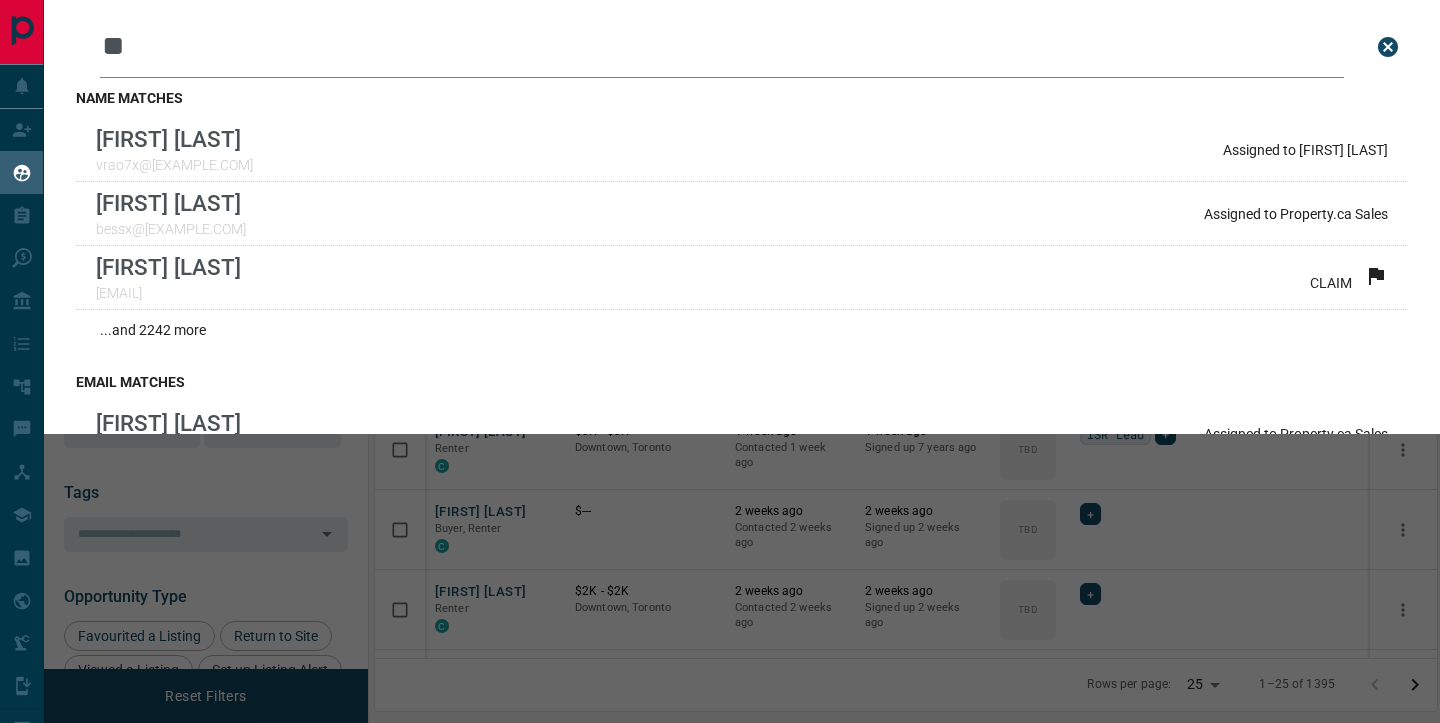 type on "*" 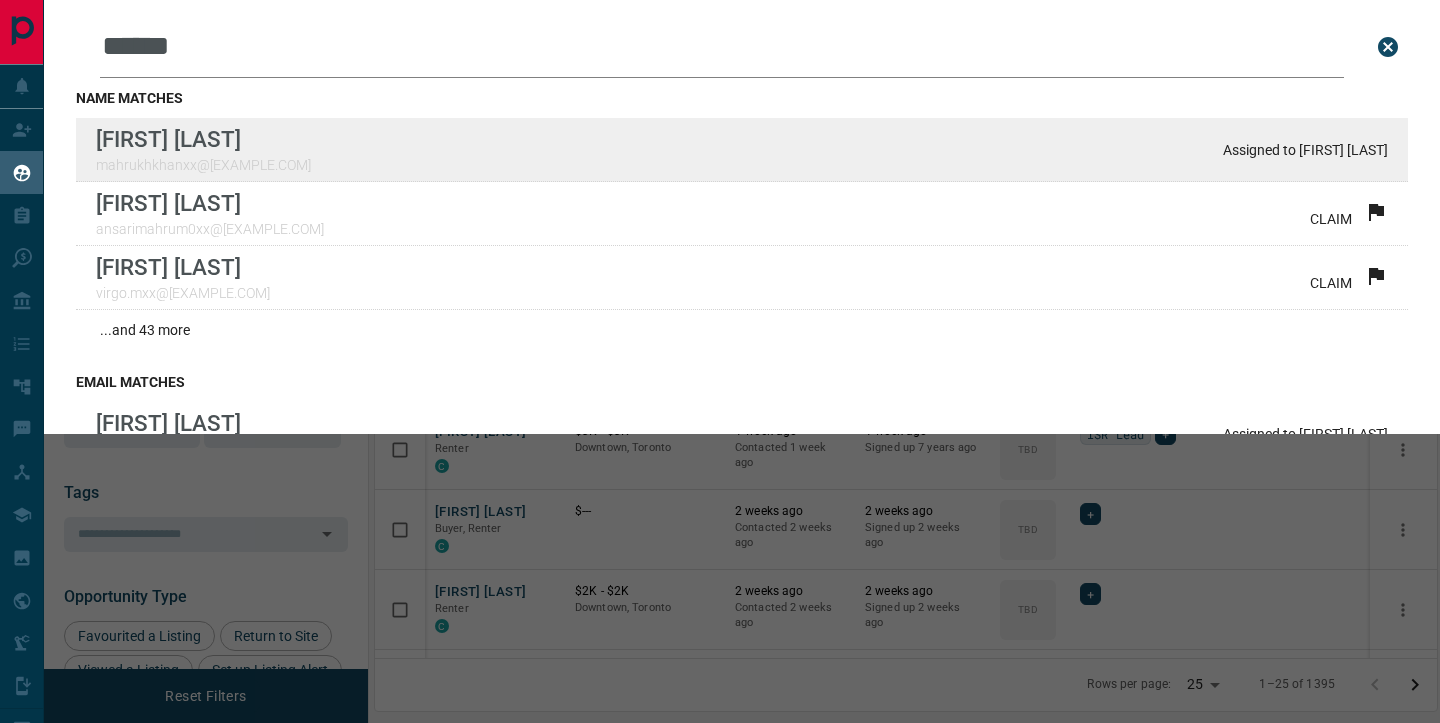 type on "******" 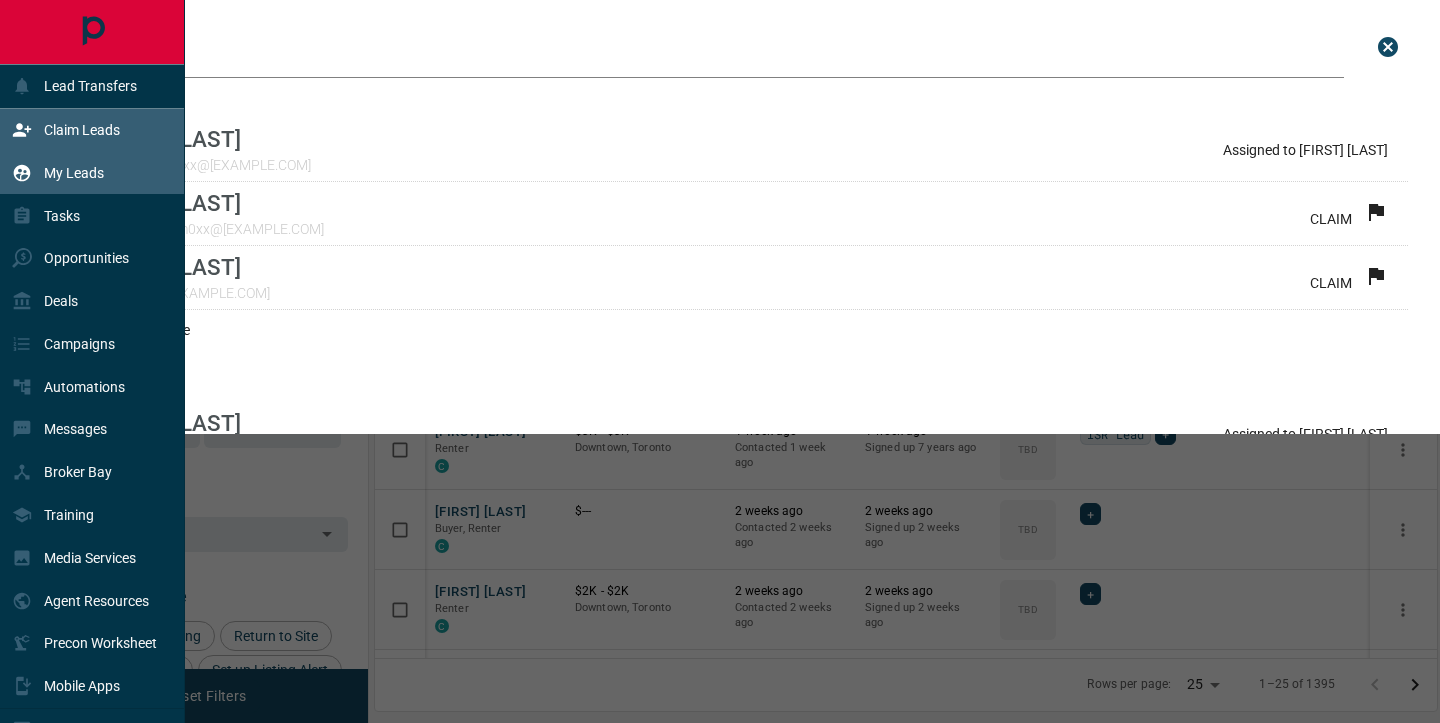 click on "Claim Leads" at bounding box center [82, 130] 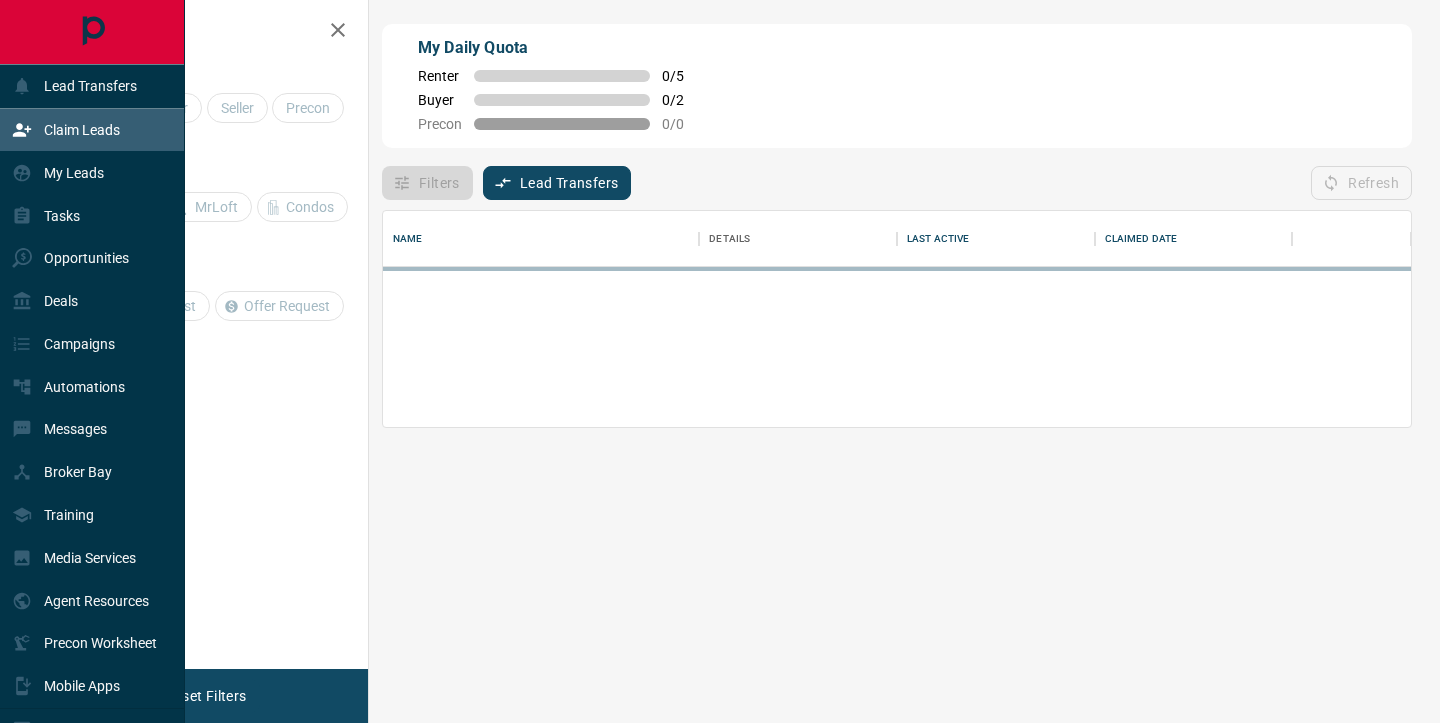 scroll, scrollTop: 0, scrollLeft: 0, axis: both 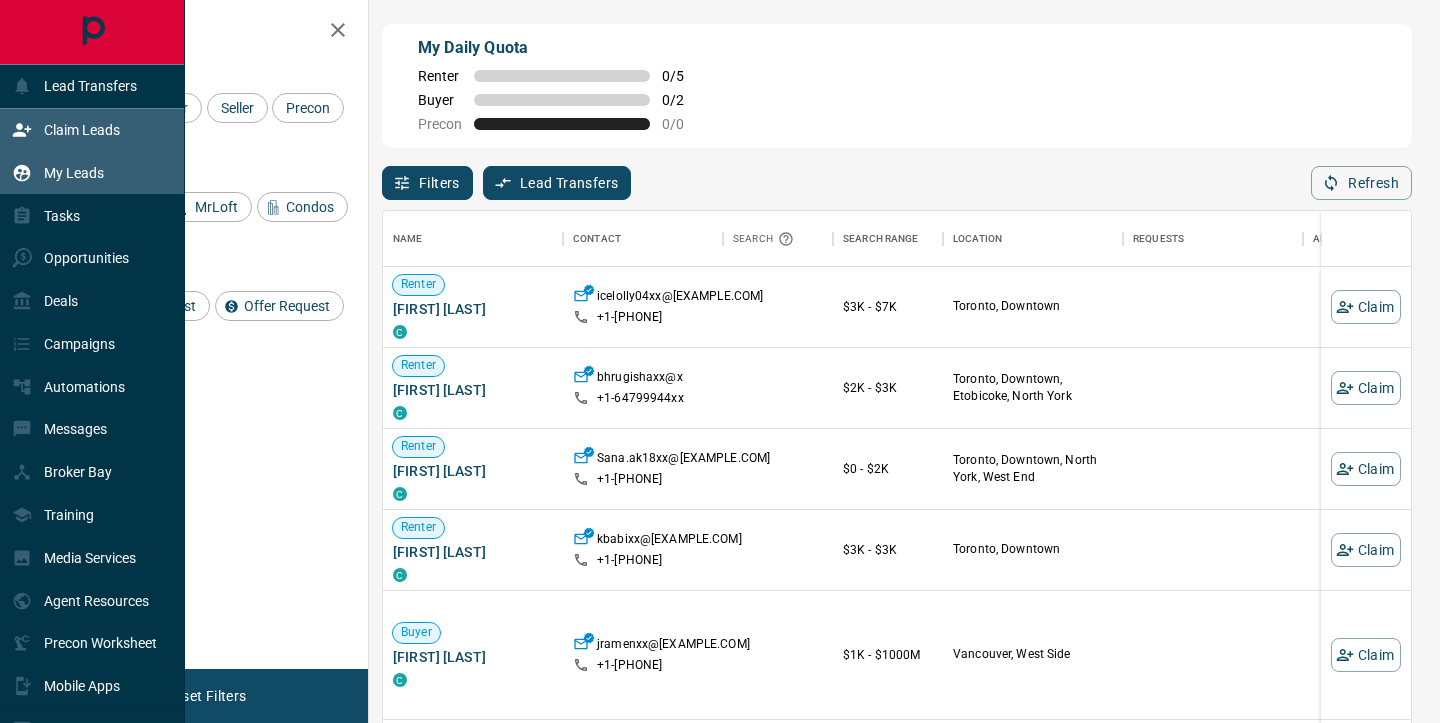 click on "My Leads" at bounding box center (92, 172) 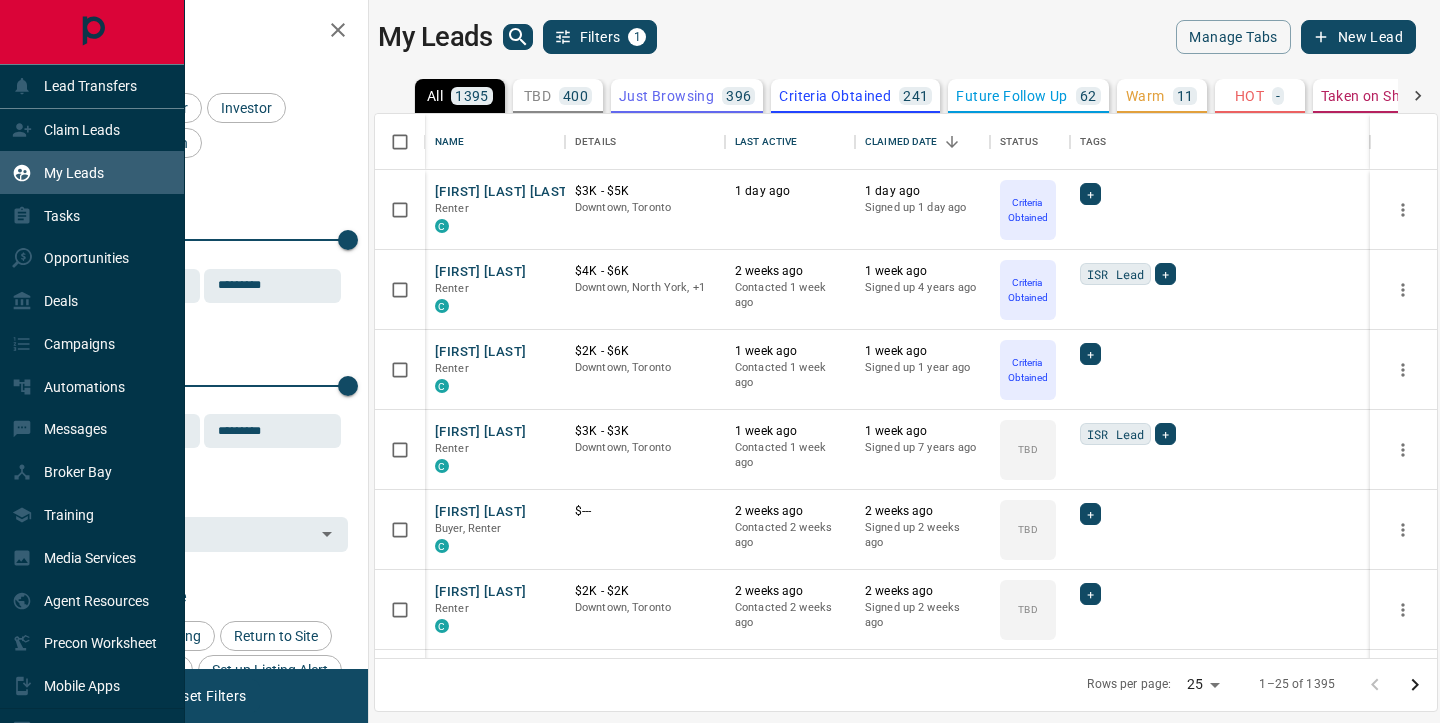scroll, scrollTop: 1, scrollLeft: 1, axis: both 